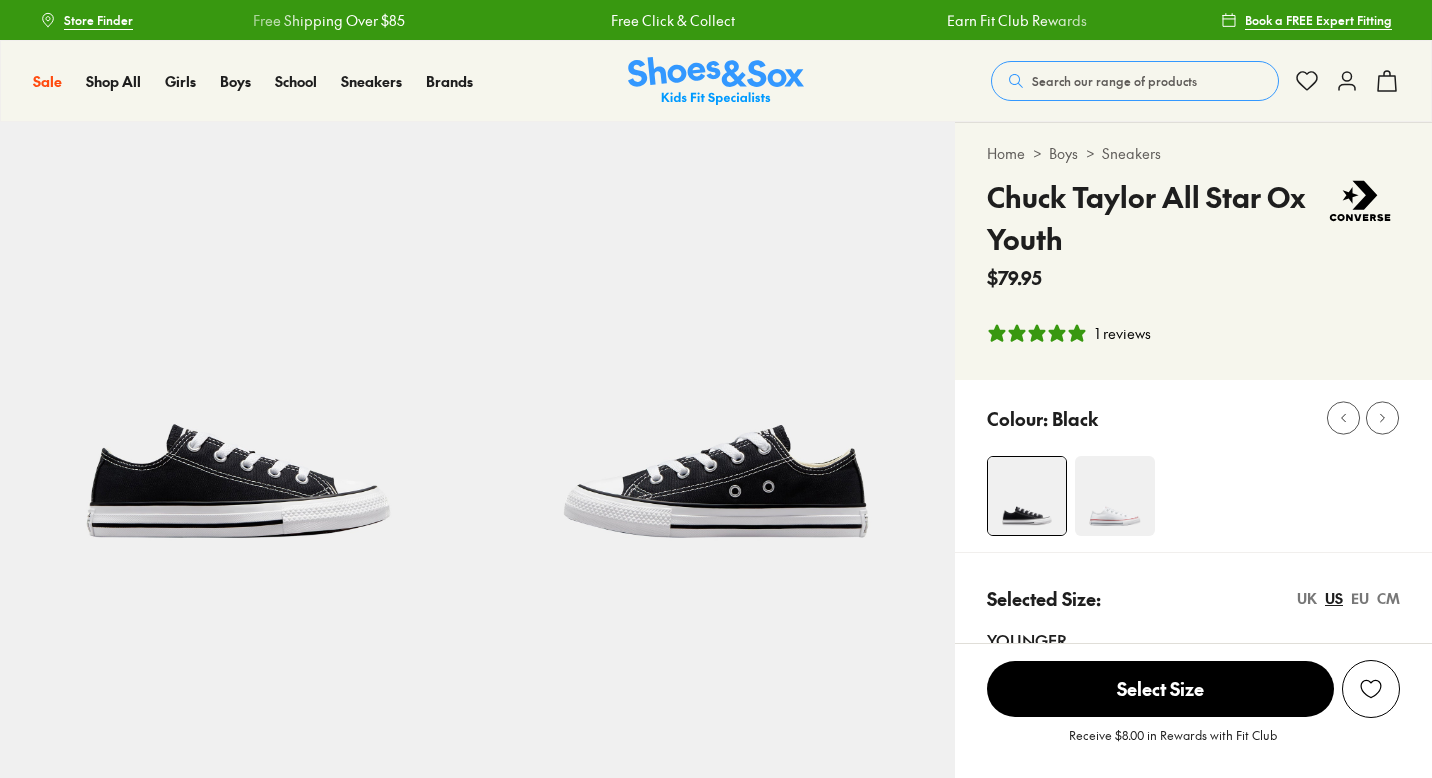 select on "*" 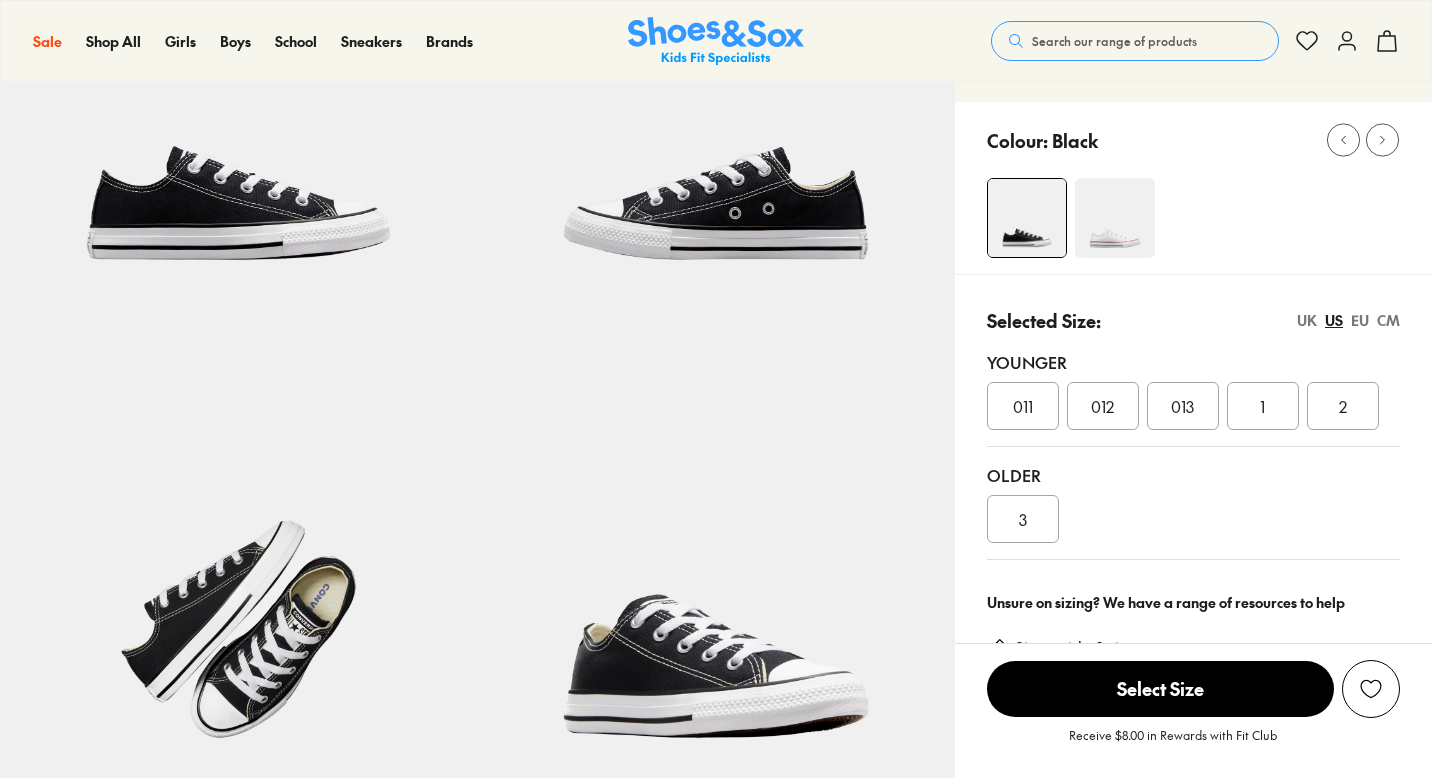 scroll, scrollTop: 0, scrollLeft: 0, axis: both 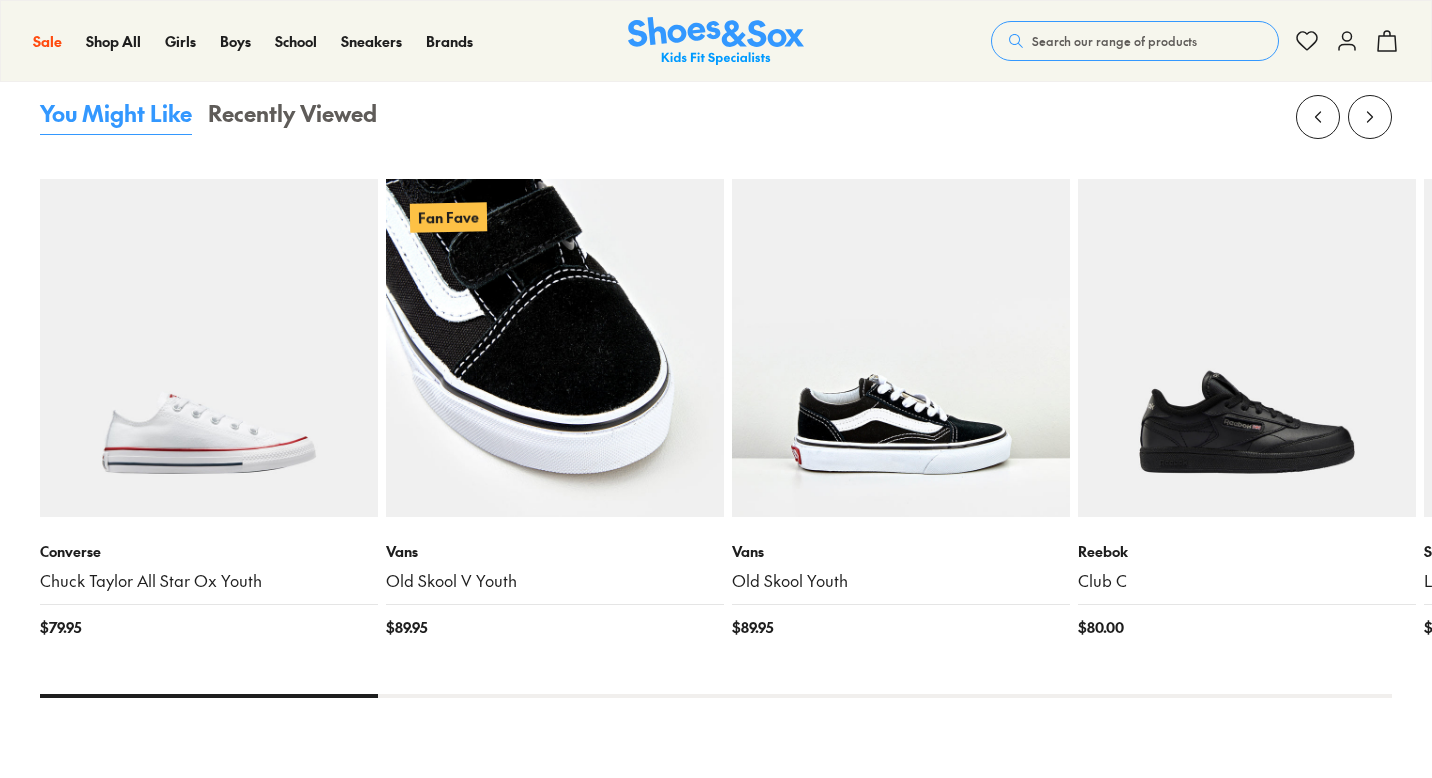 click at bounding box center (555, 348) 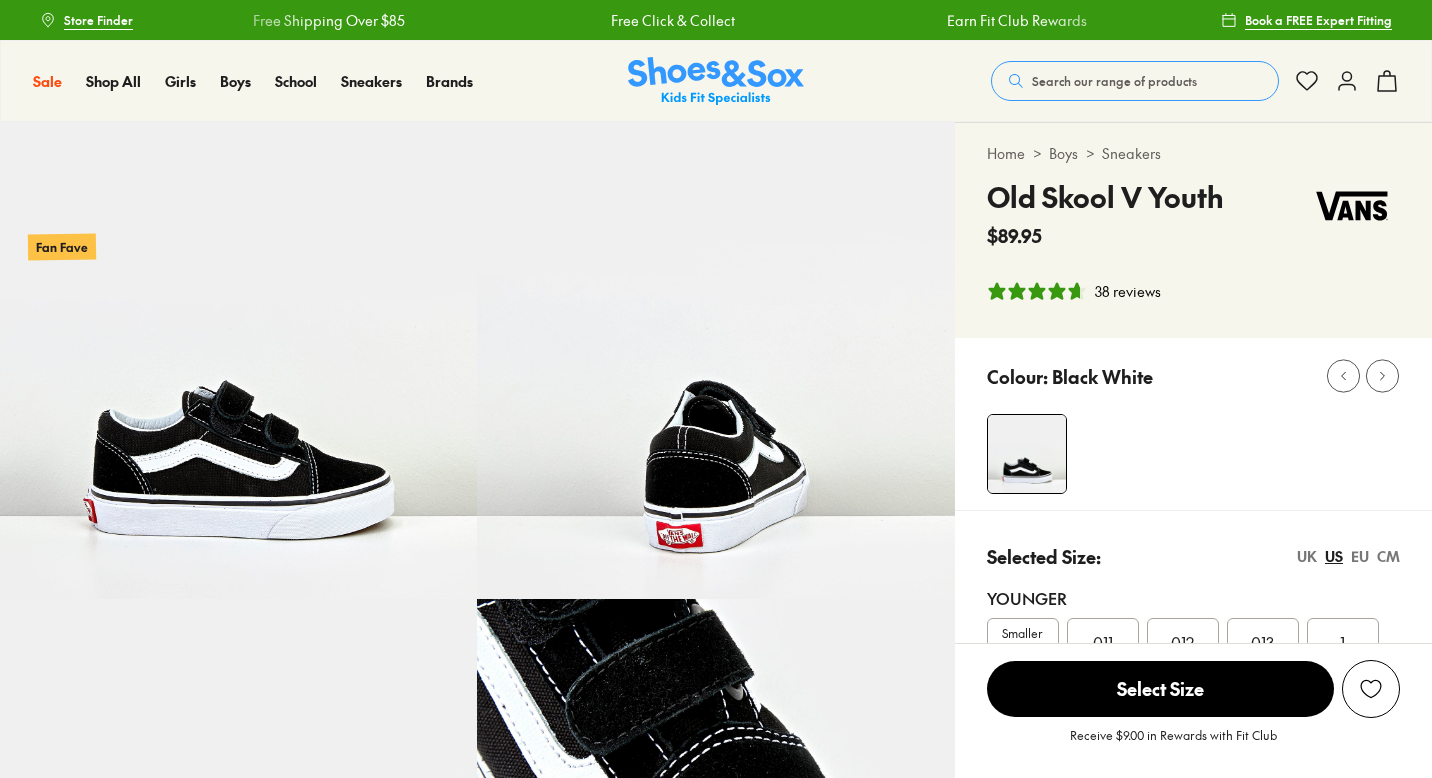 scroll, scrollTop: 0, scrollLeft: 0, axis: both 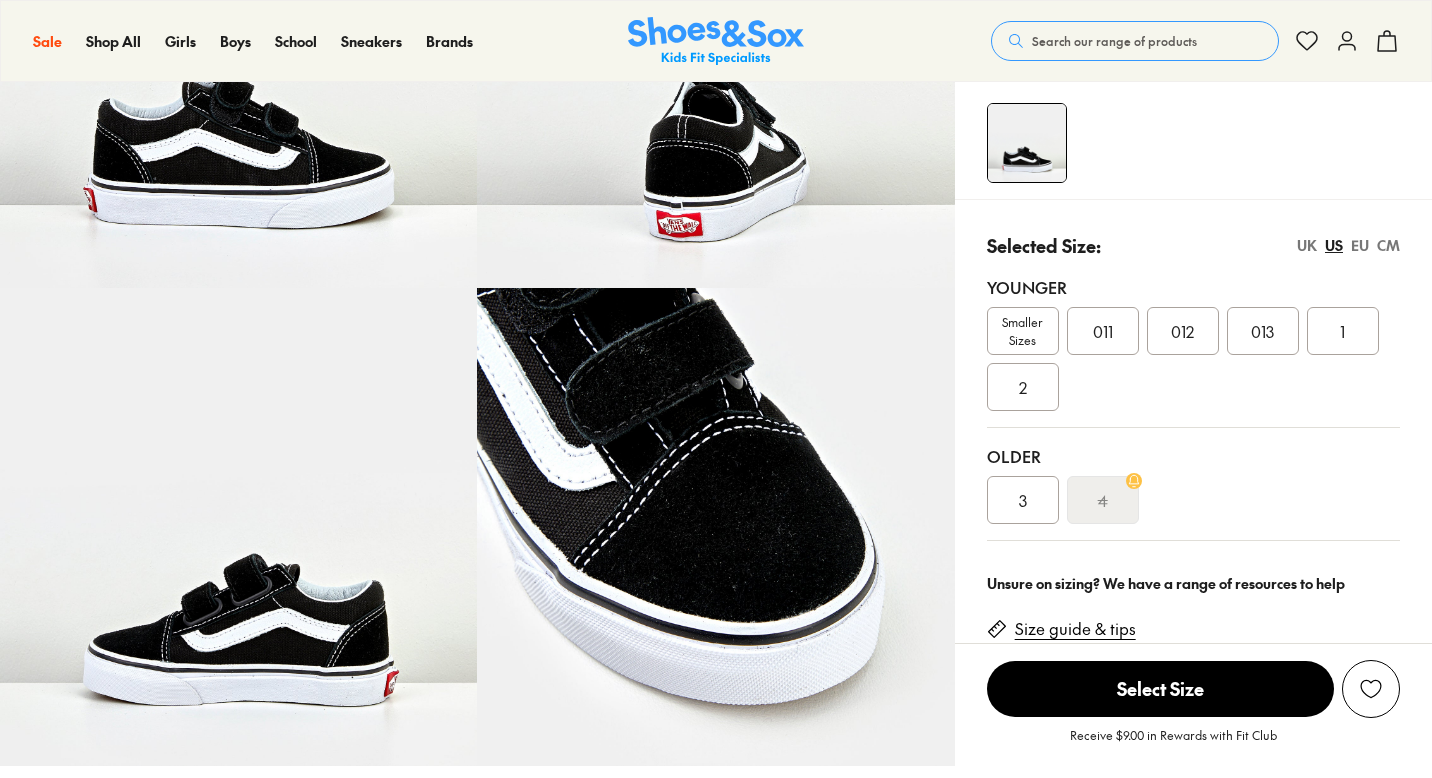 select on "*" 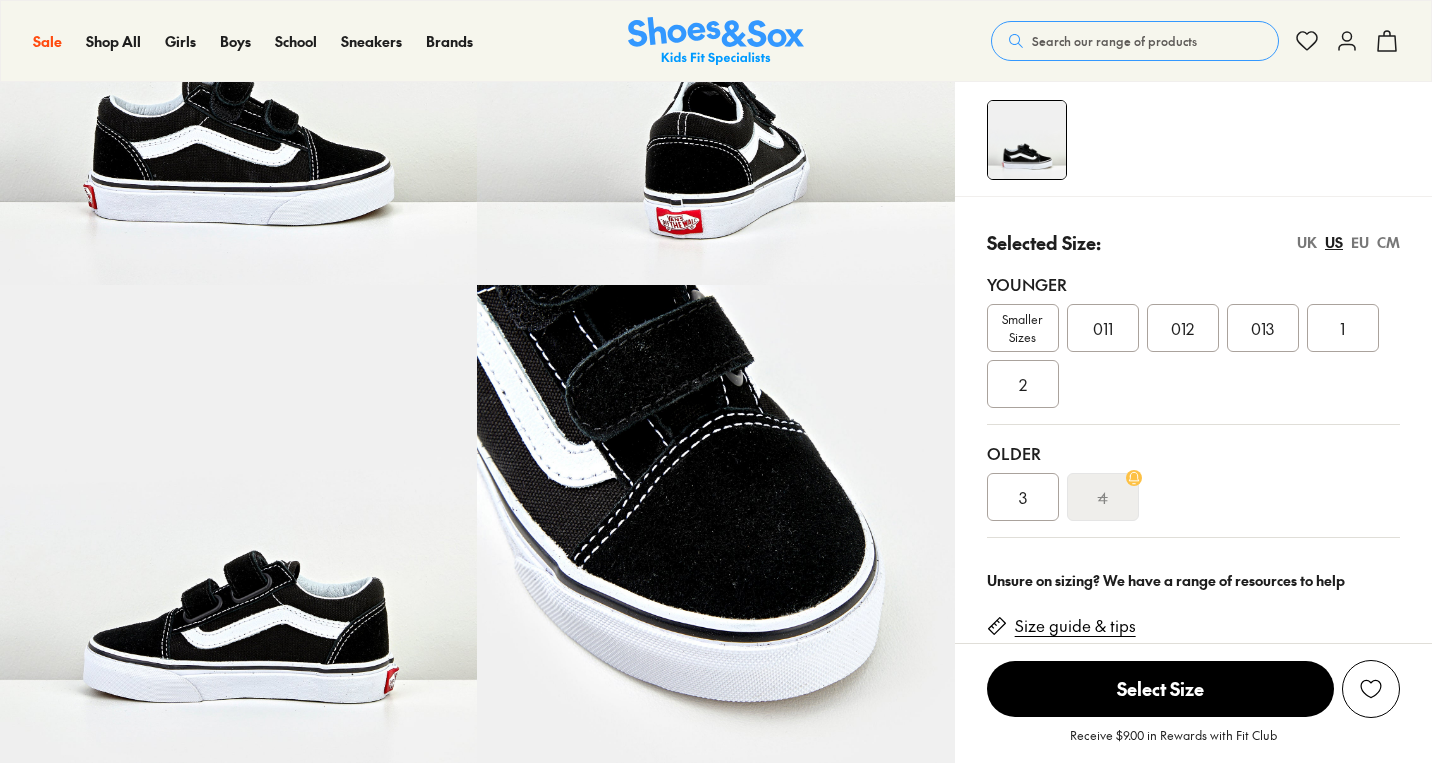 click on "012" at bounding box center [1183, 328] 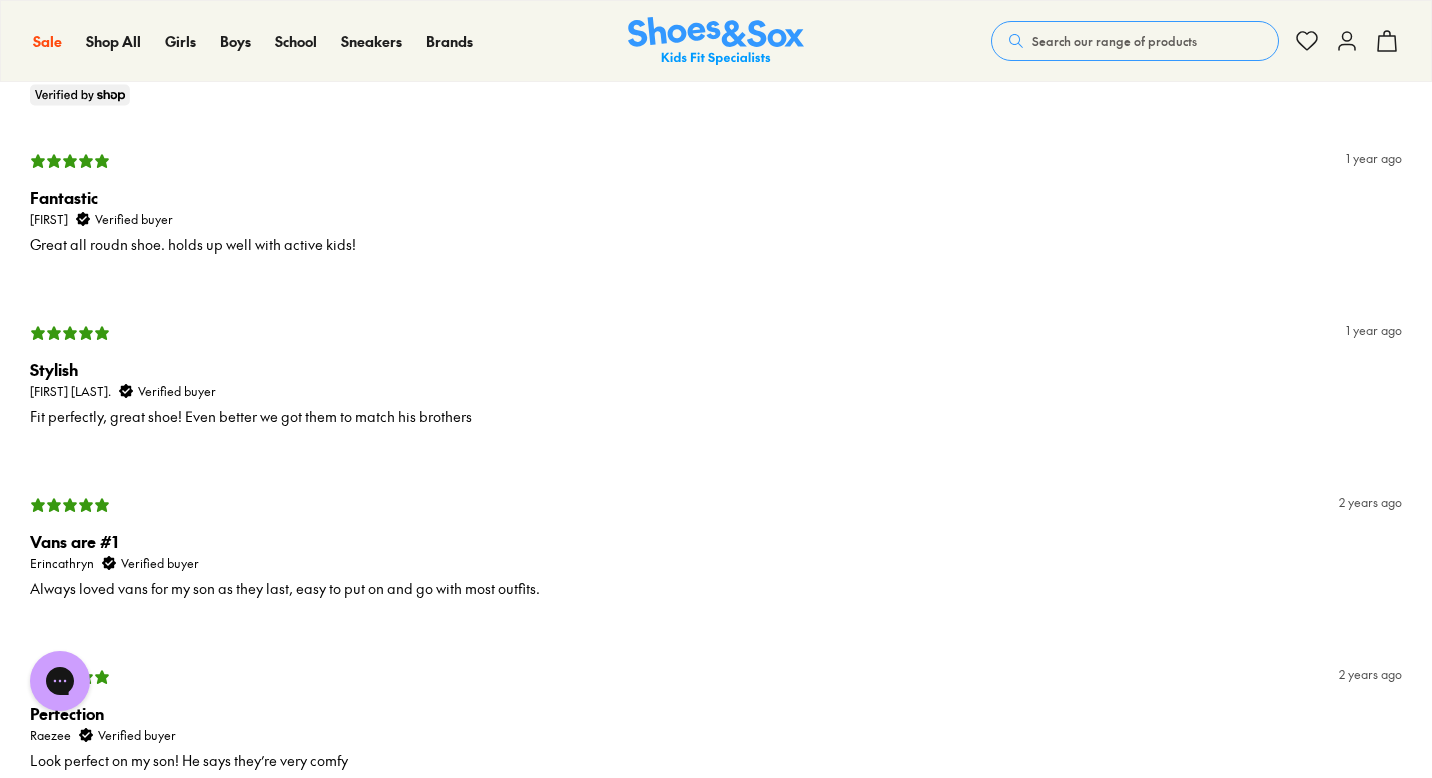 scroll, scrollTop: 4501, scrollLeft: 0, axis: vertical 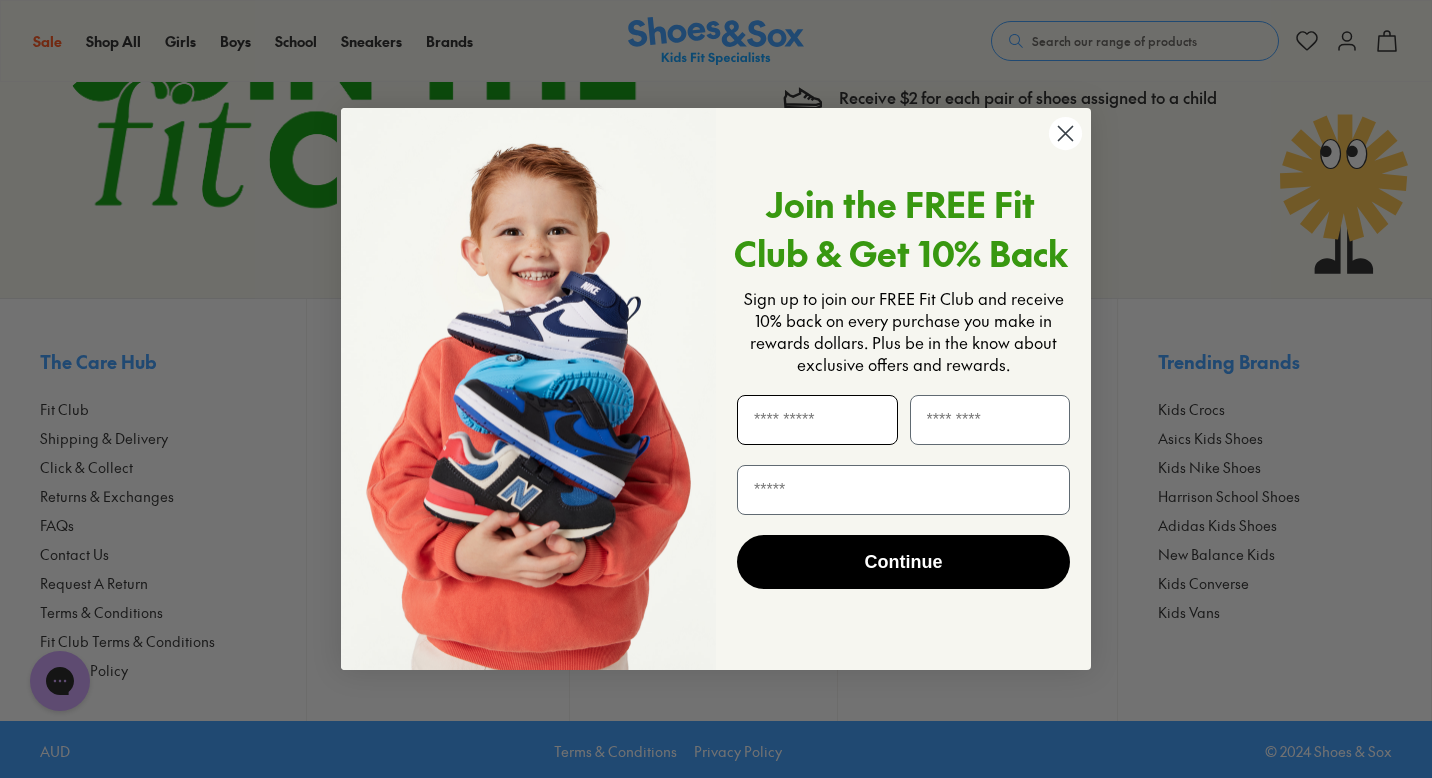 click at bounding box center [817, 420] 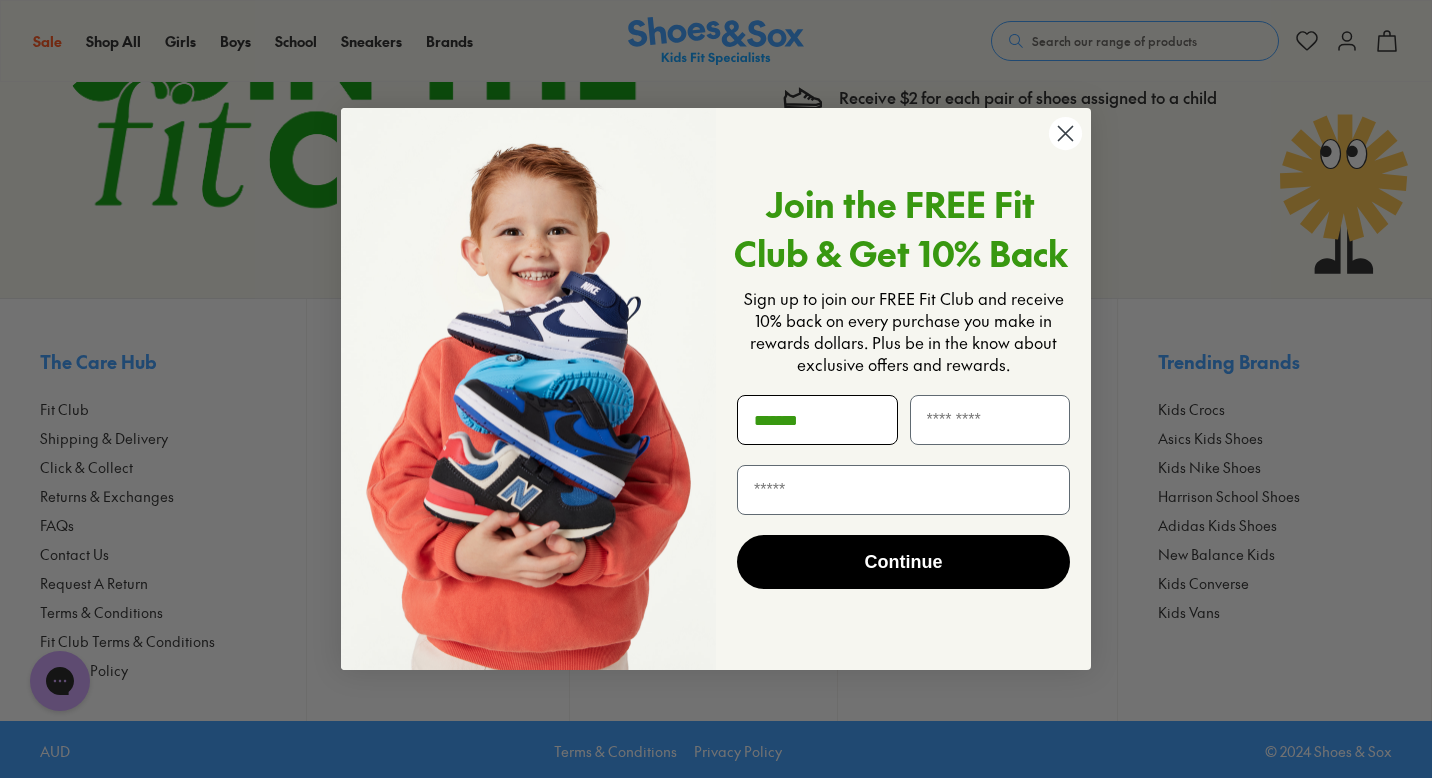 type on "********" 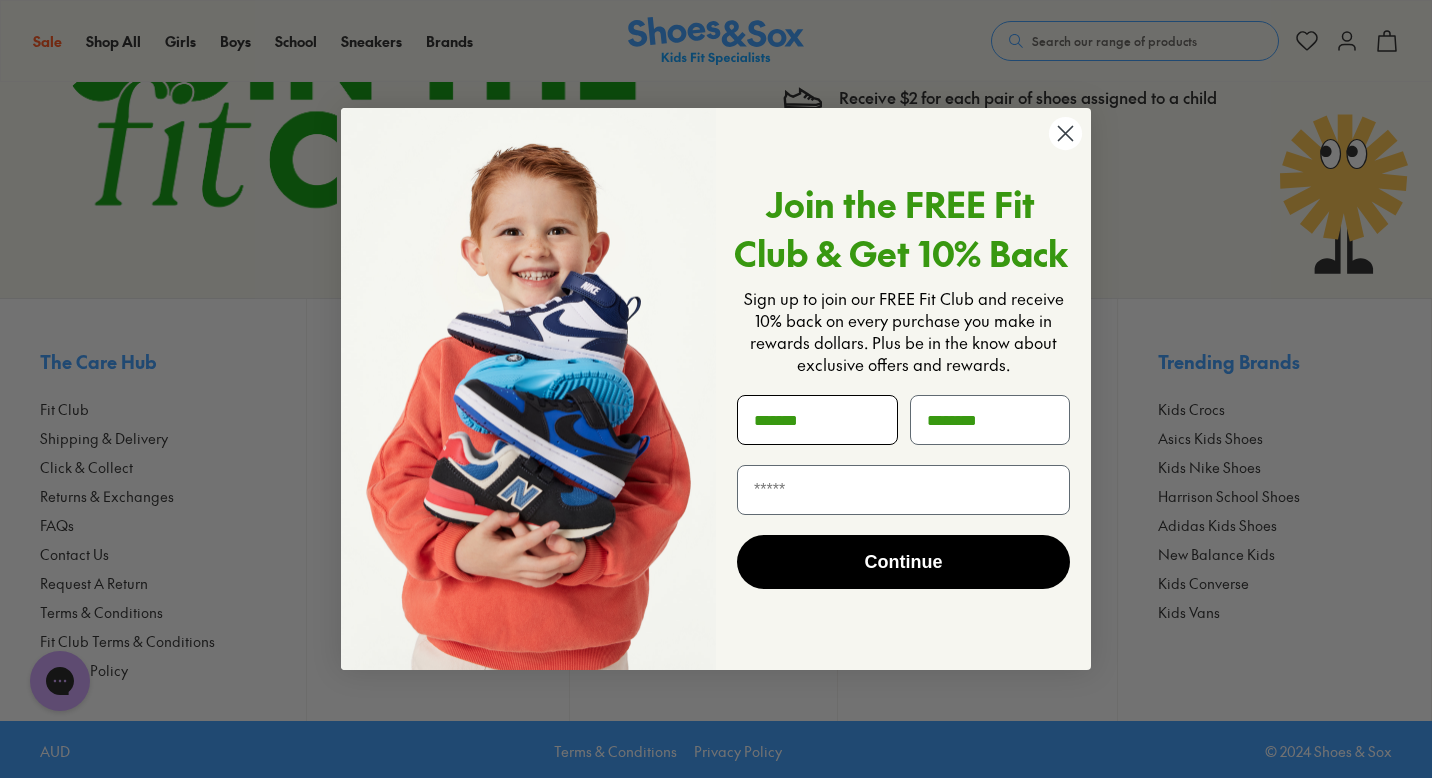 type on "**********" 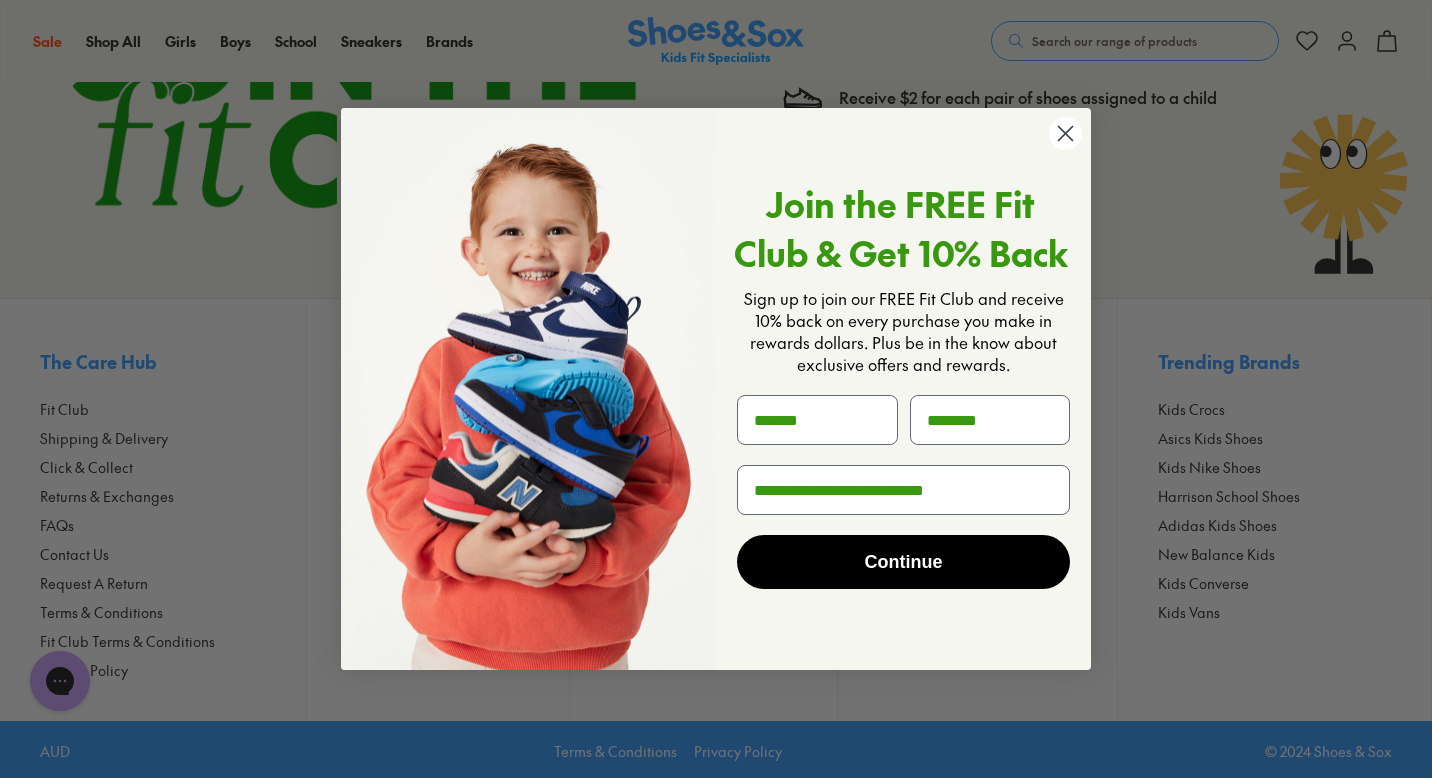 click on "Continue" at bounding box center (903, 562) 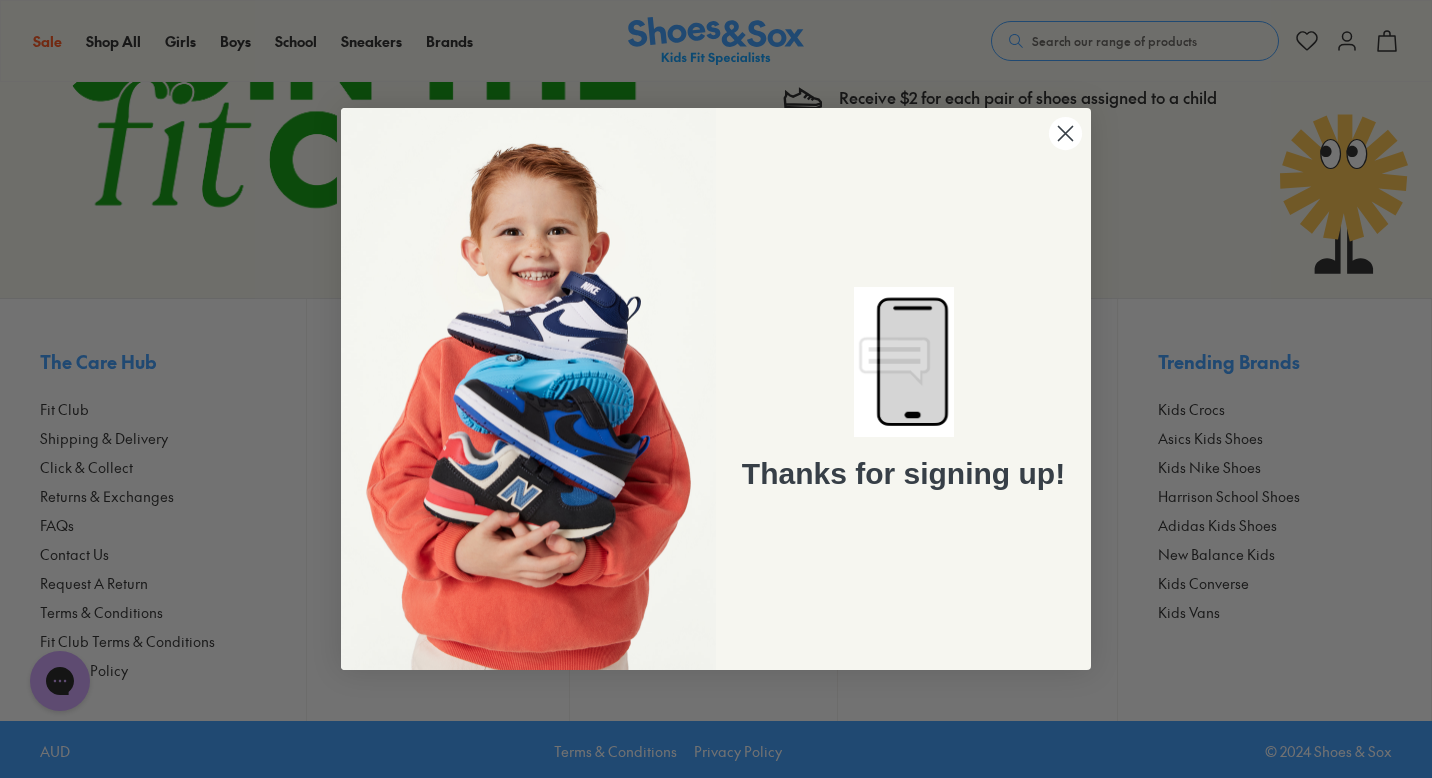 click 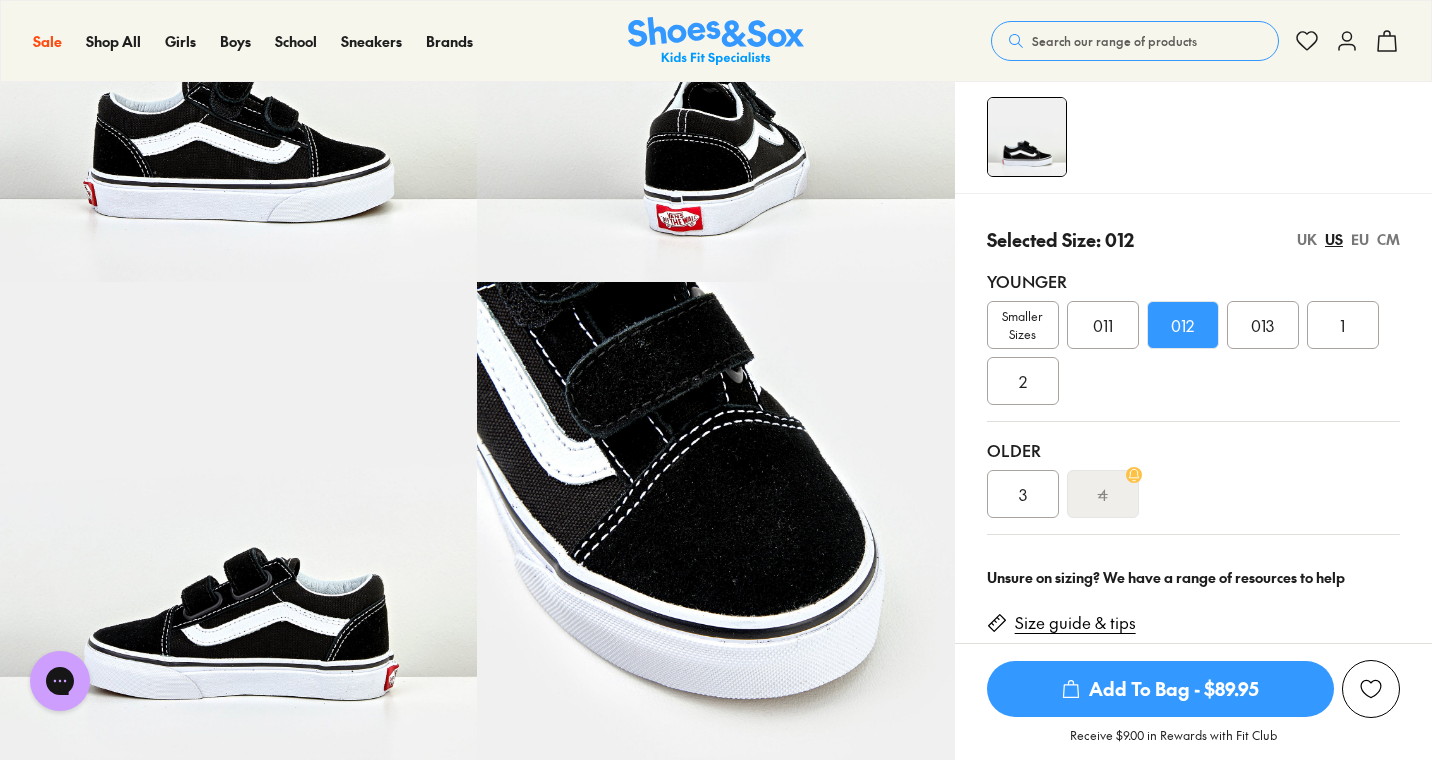 scroll, scrollTop: 329, scrollLeft: 0, axis: vertical 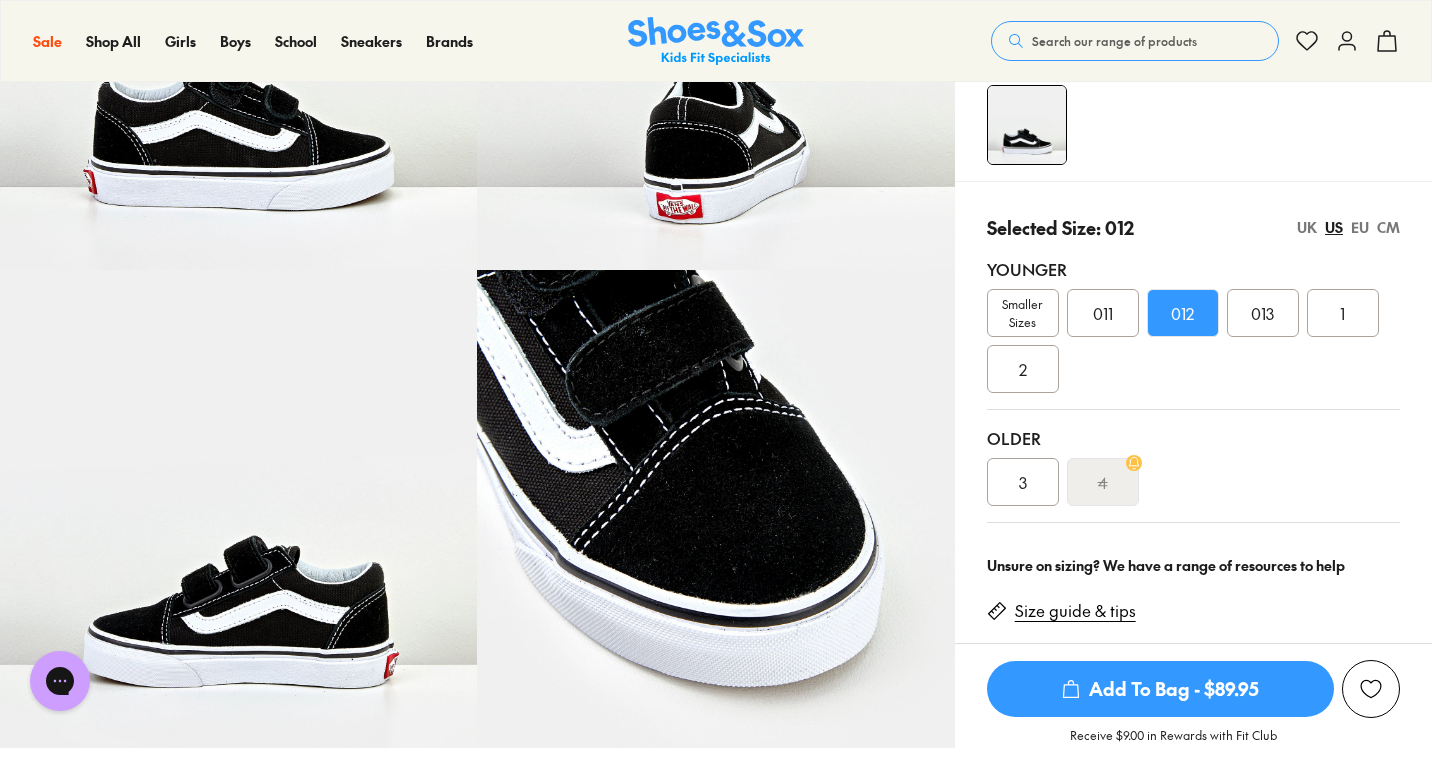 click on "Add To Bag - $89.95" at bounding box center (1160, 689) 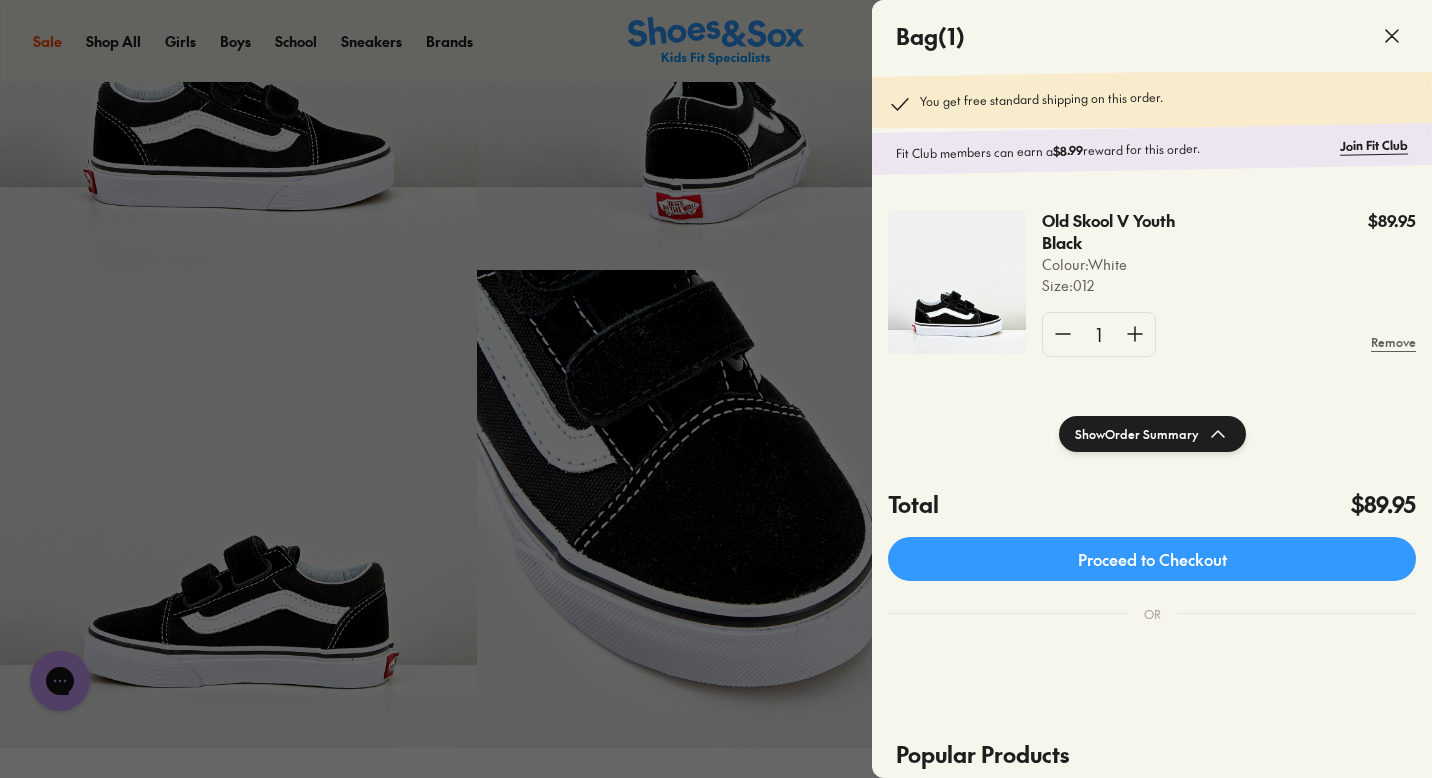 click 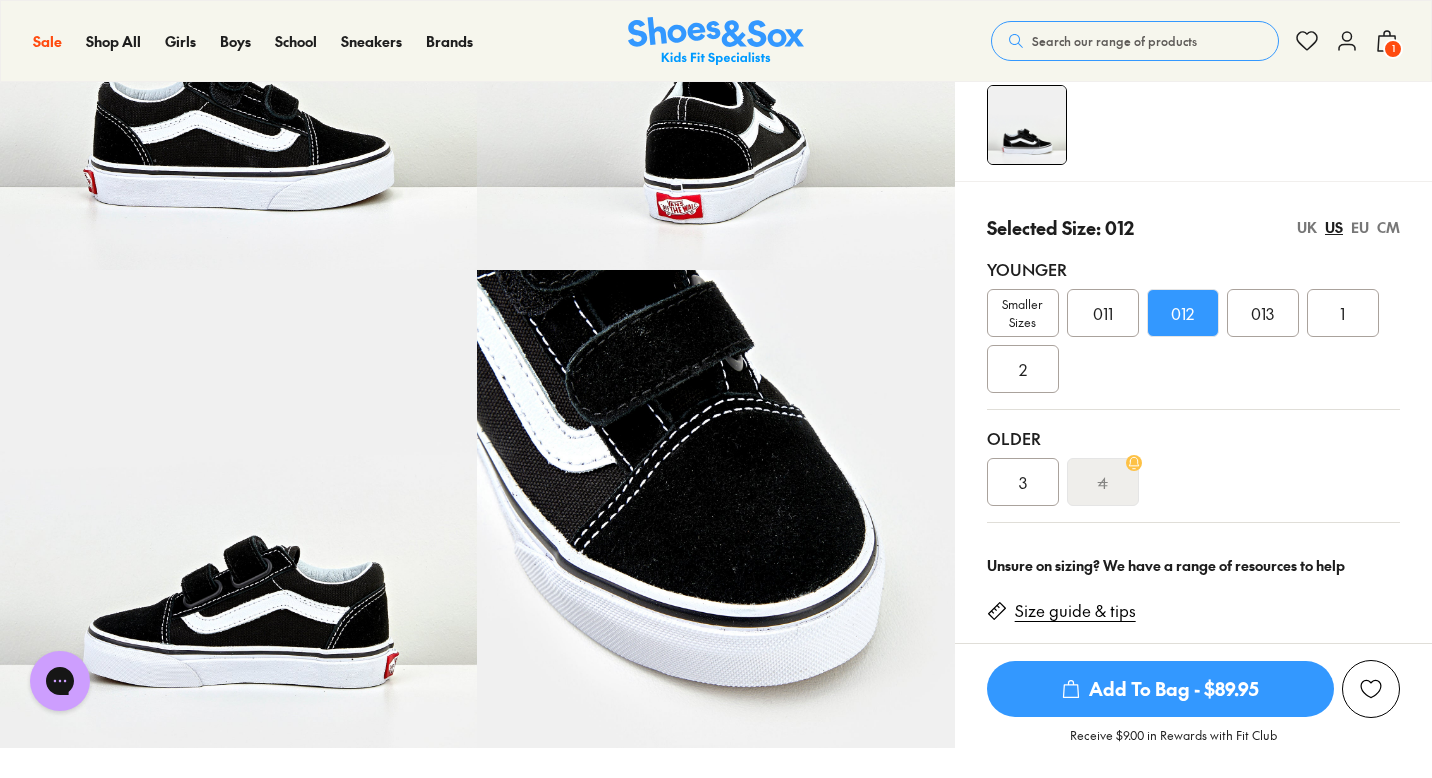 click on "1" at bounding box center (1393, 49) 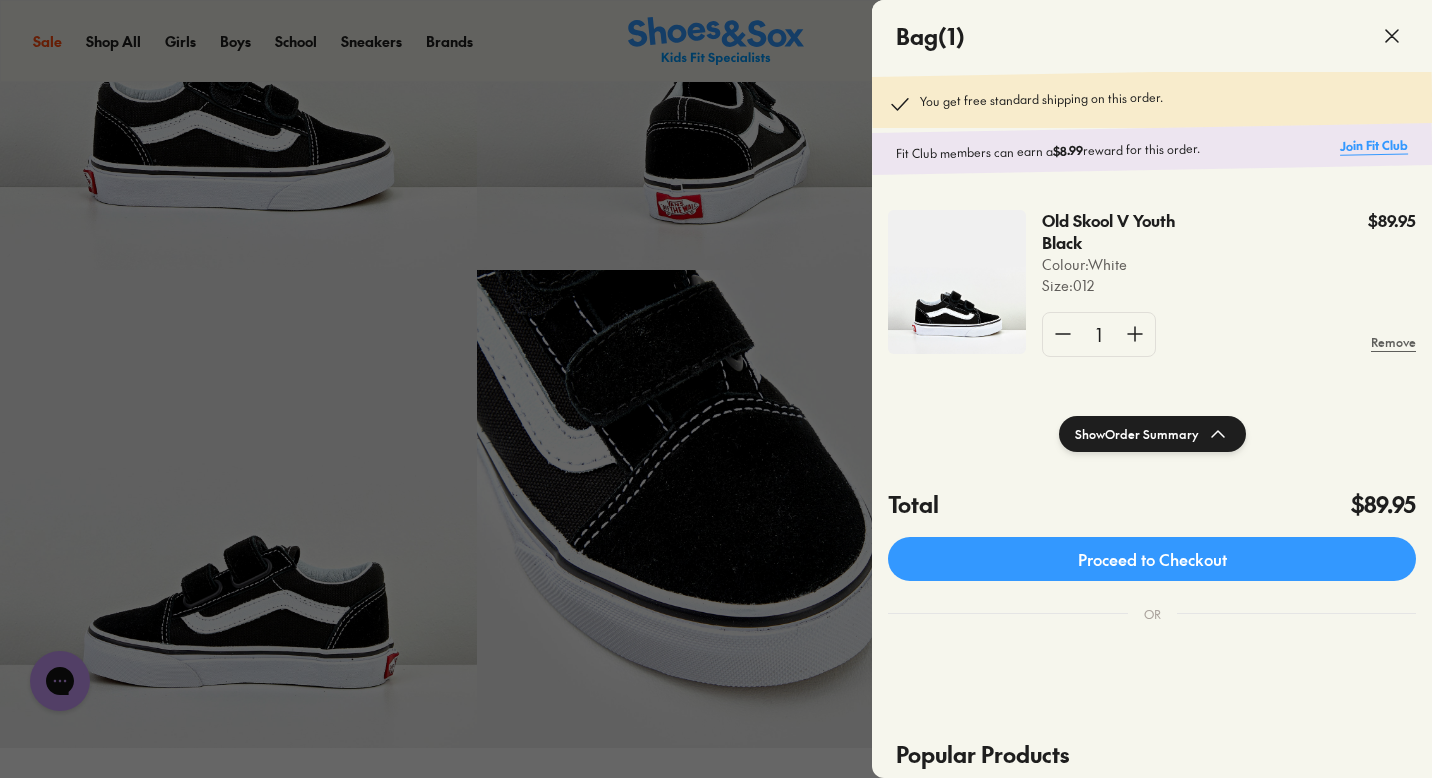 click on "Join Fit Club" 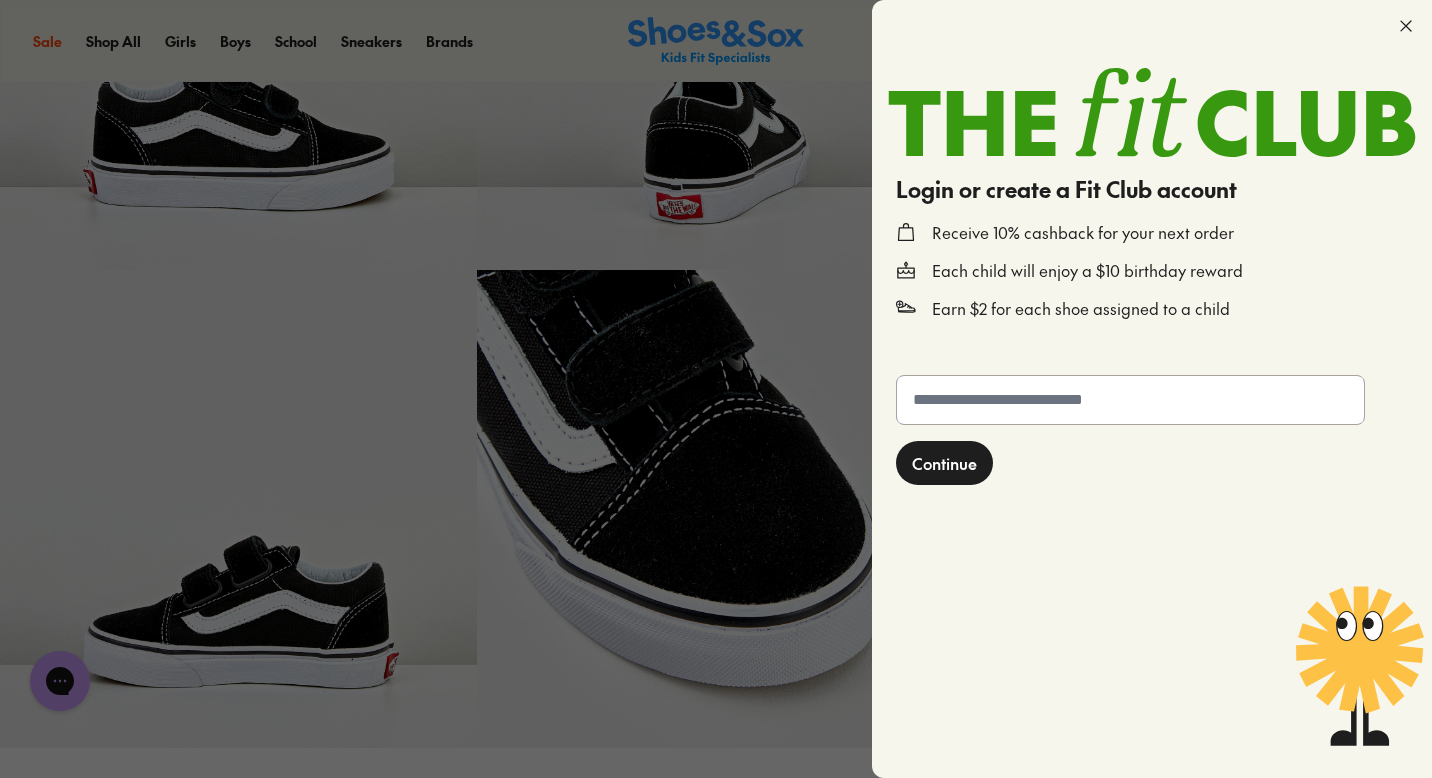 click 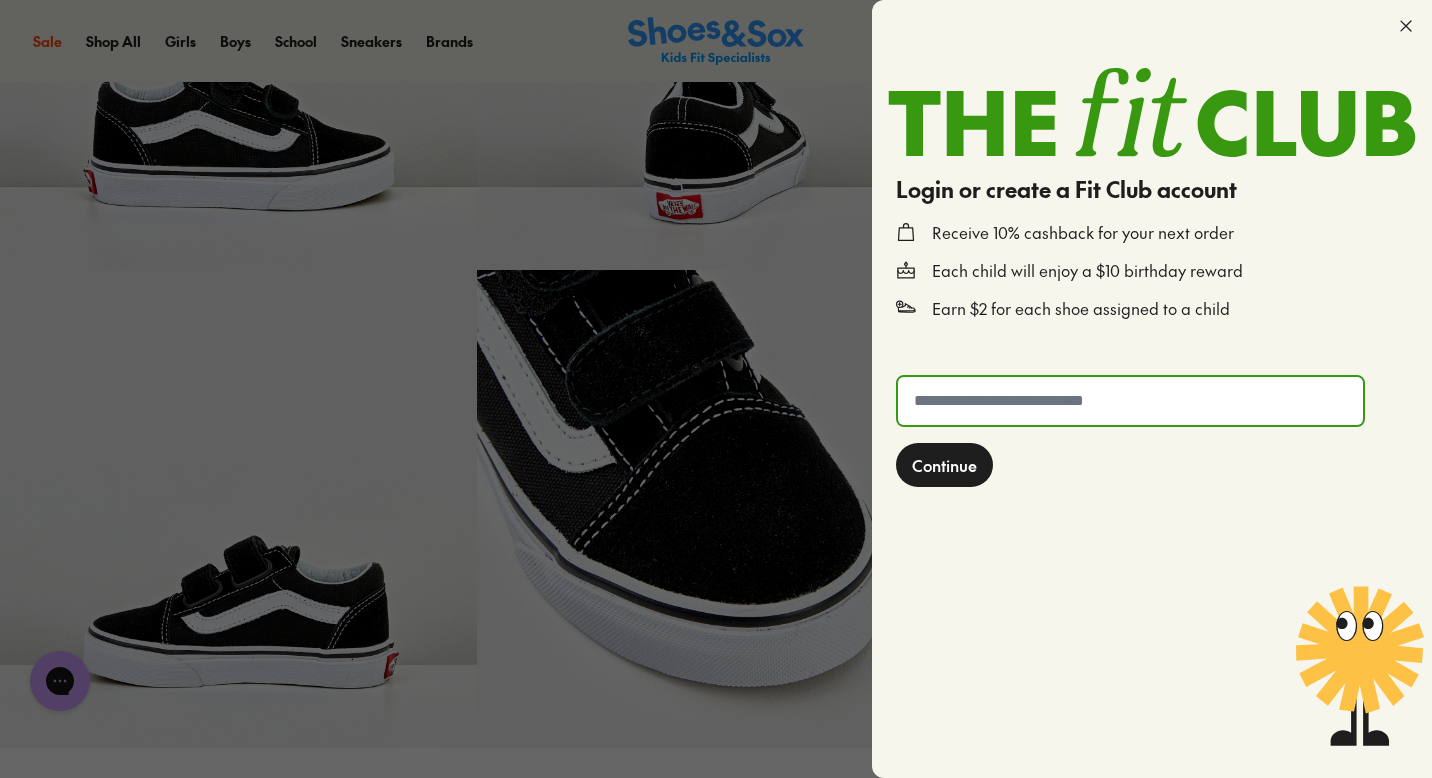 type on "**********" 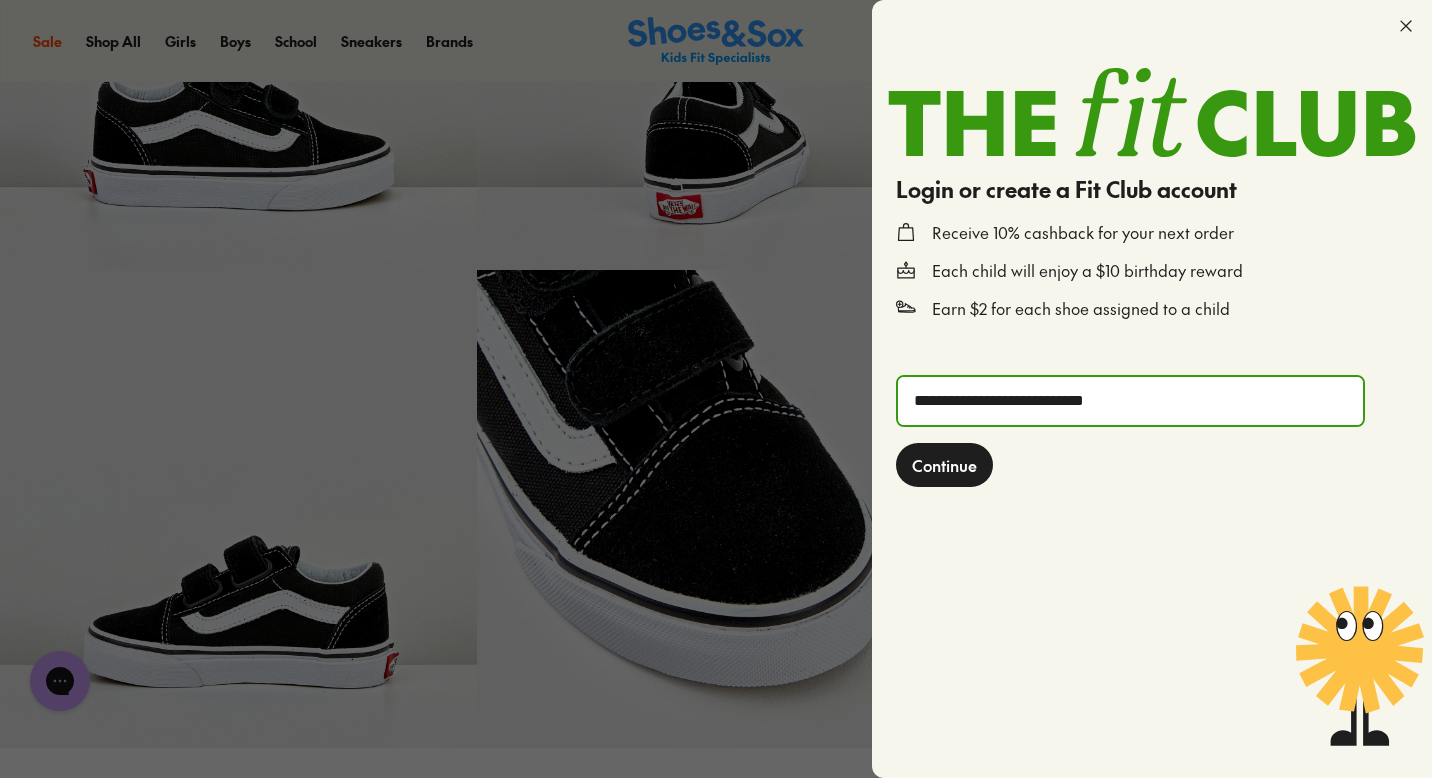 click on "Continue" 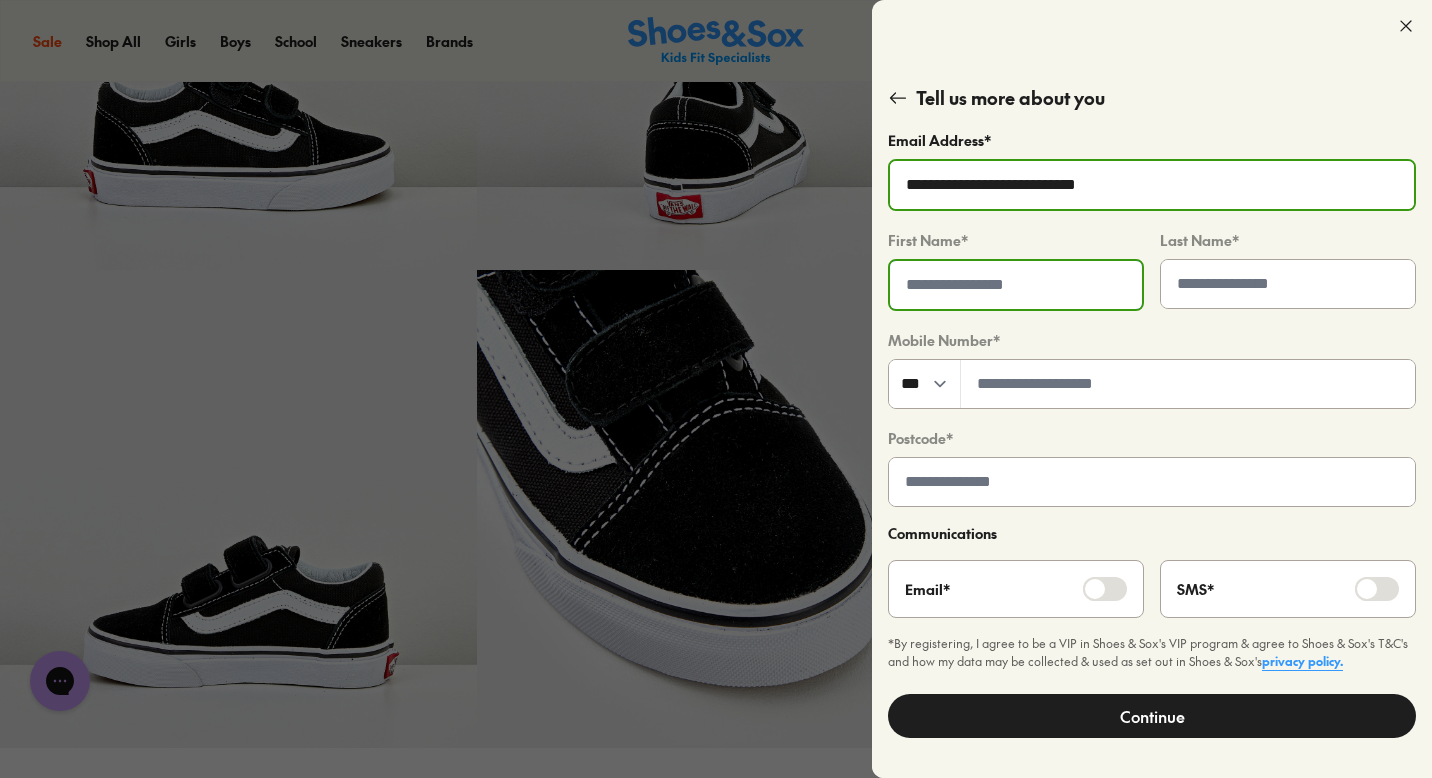 click 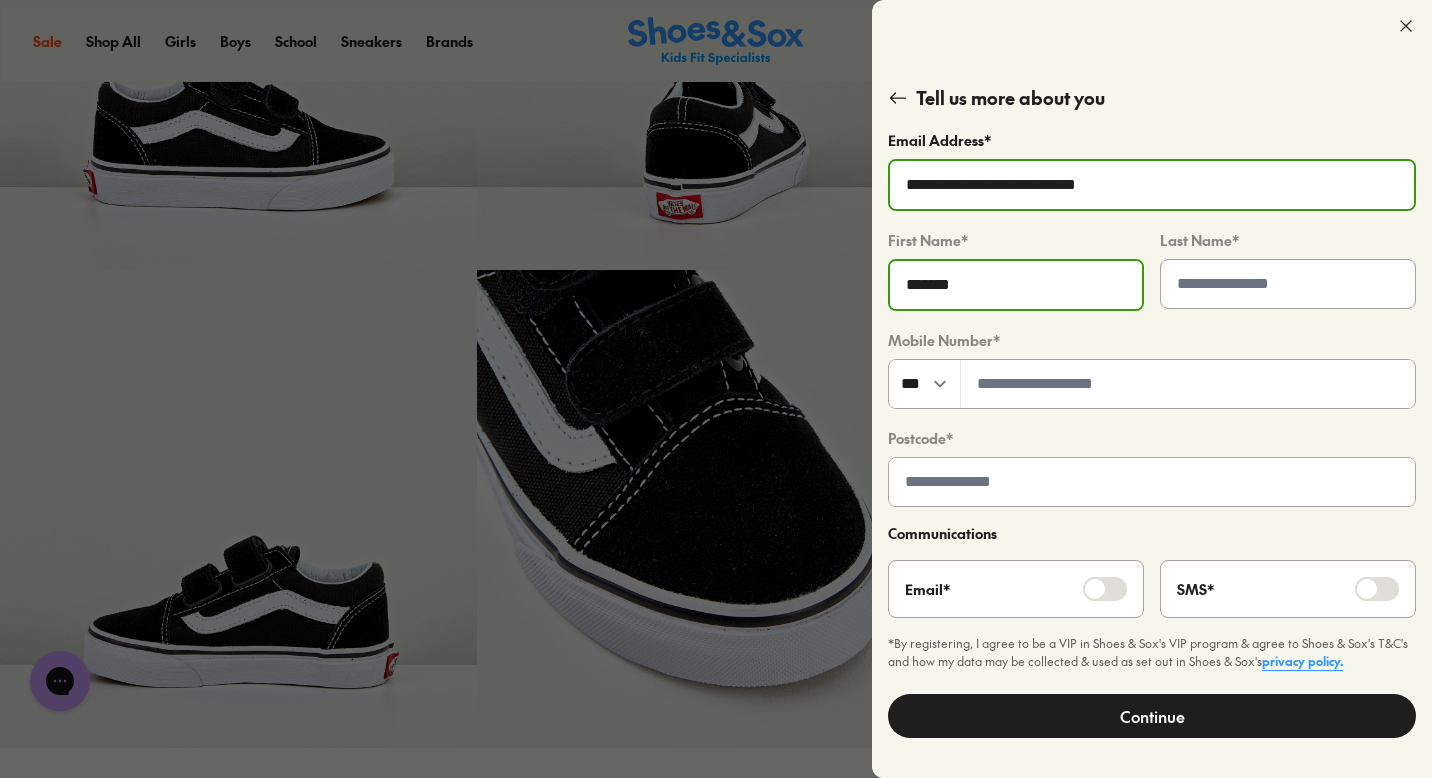 type on "********" 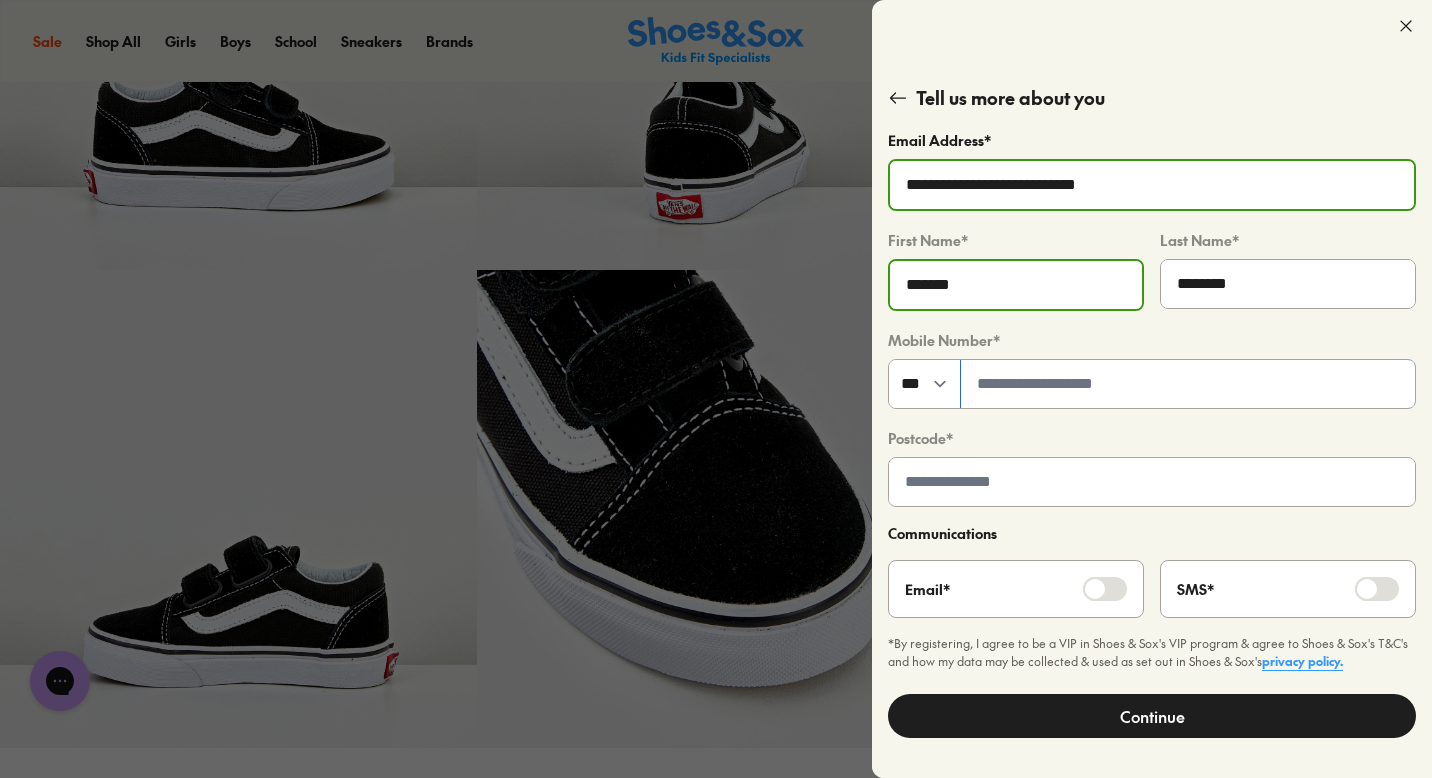 type on "*********" 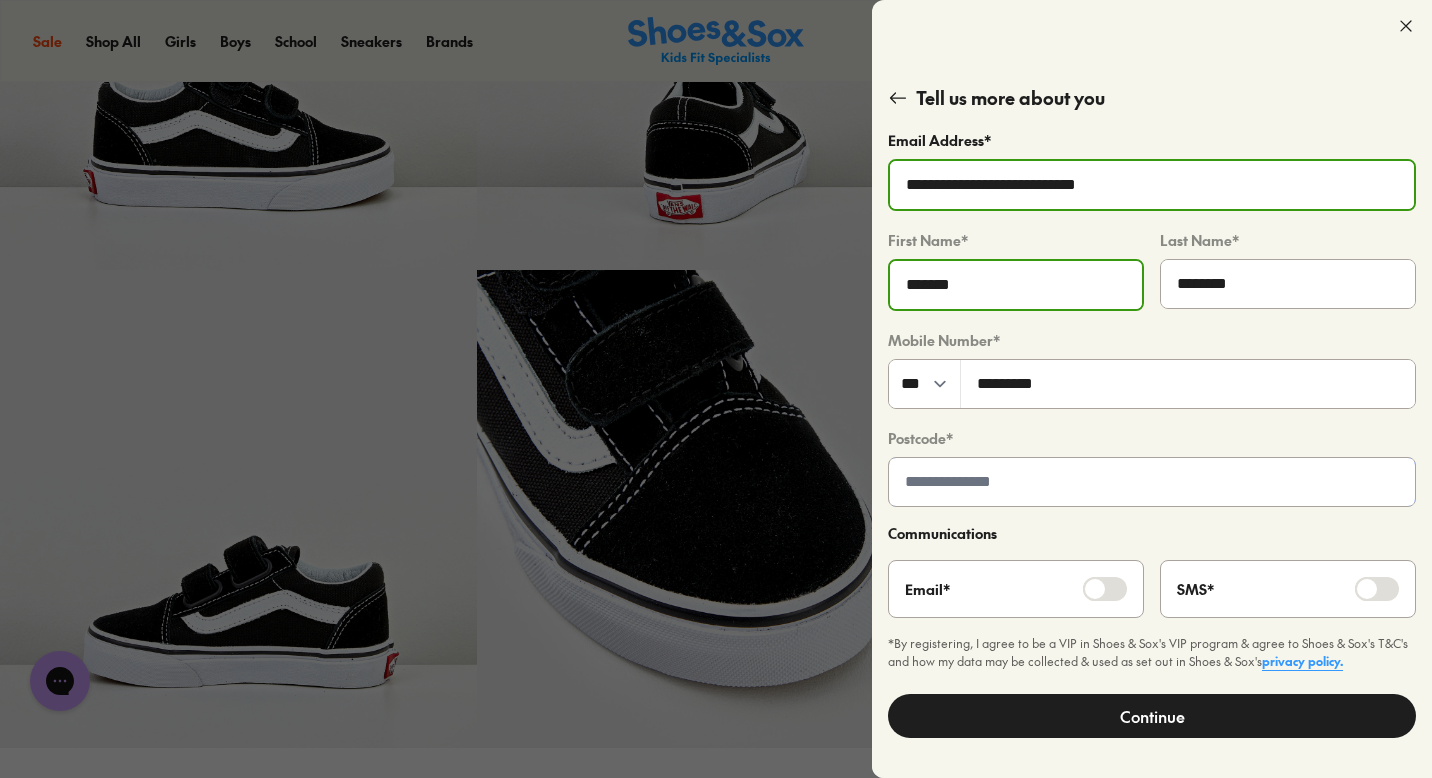 type on "****" 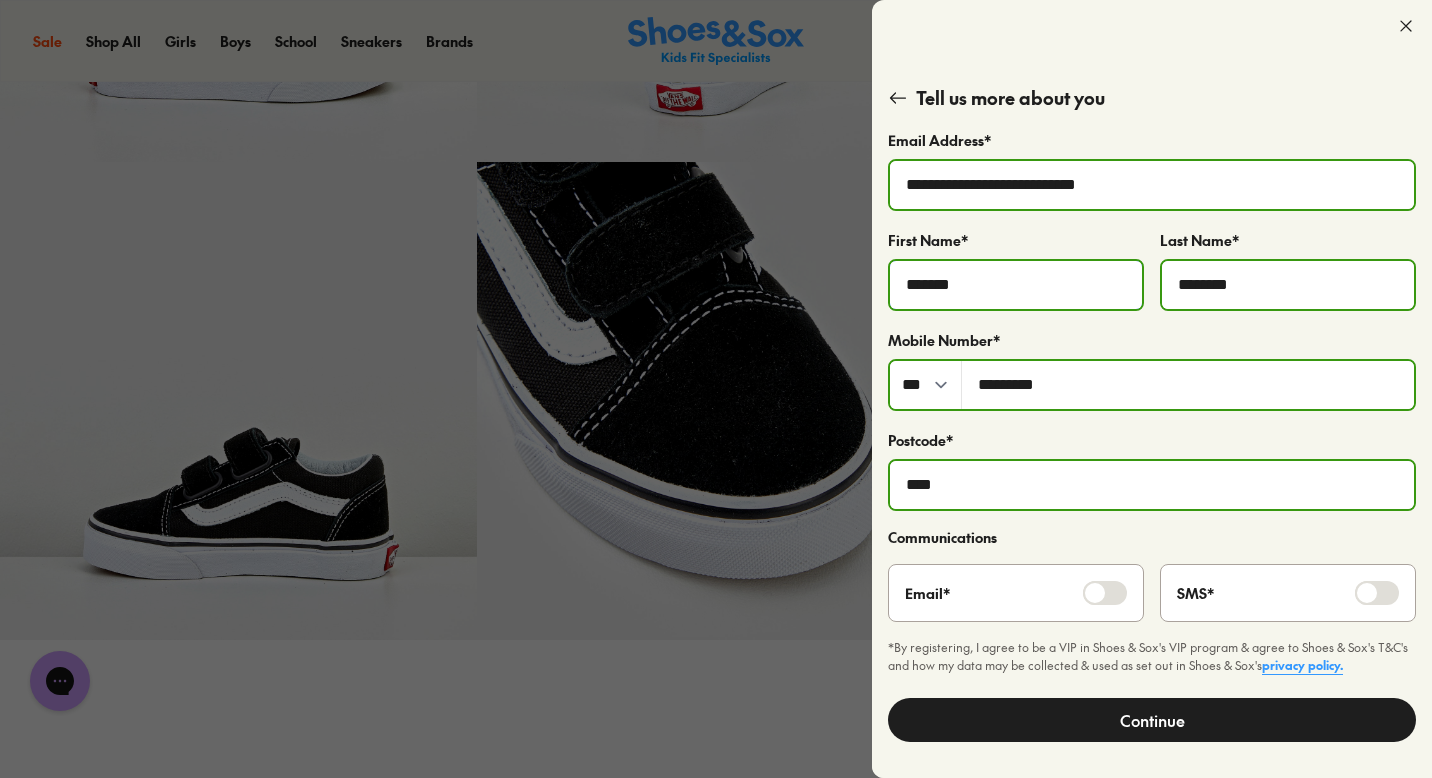 scroll, scrollTop: 449, scrollLeft: 0, axis: vertical 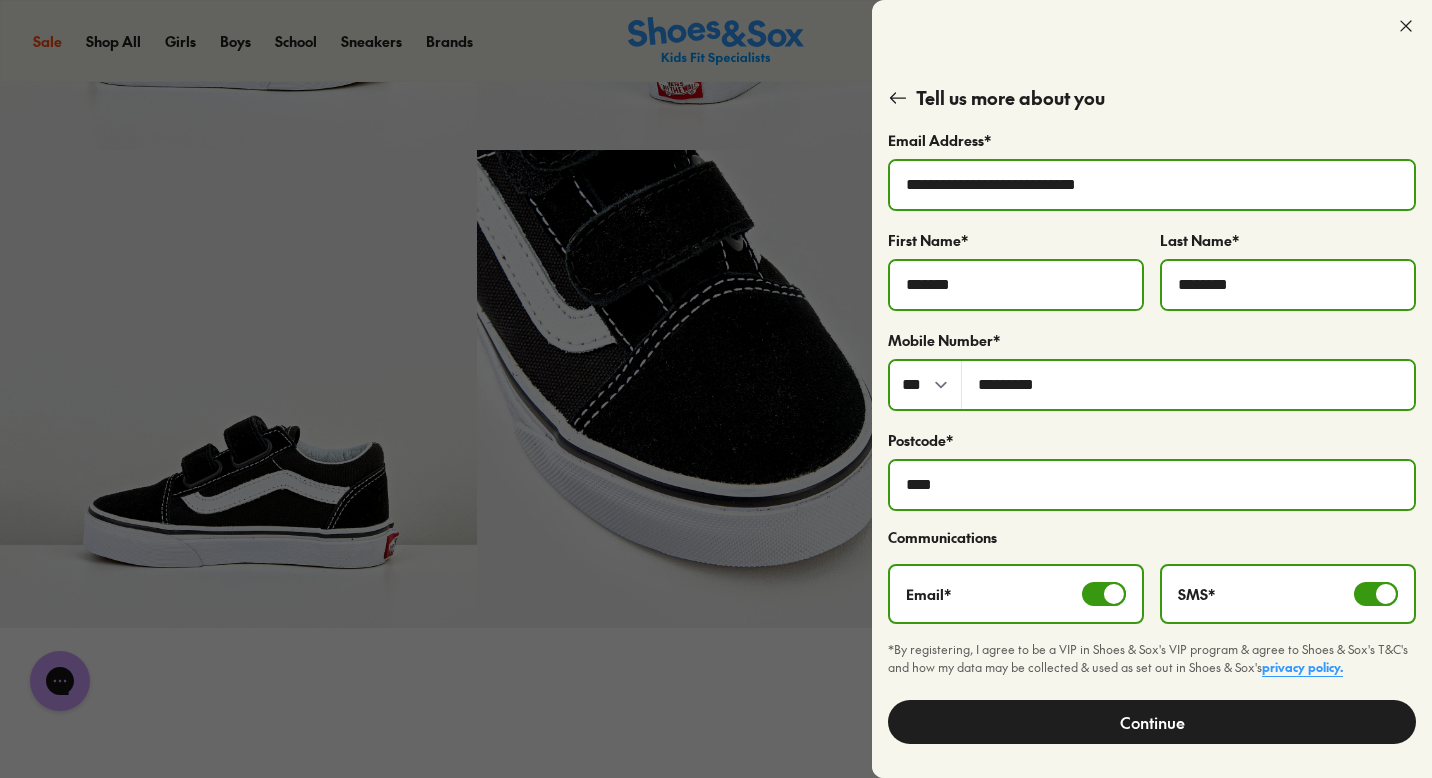 click on "Continue" 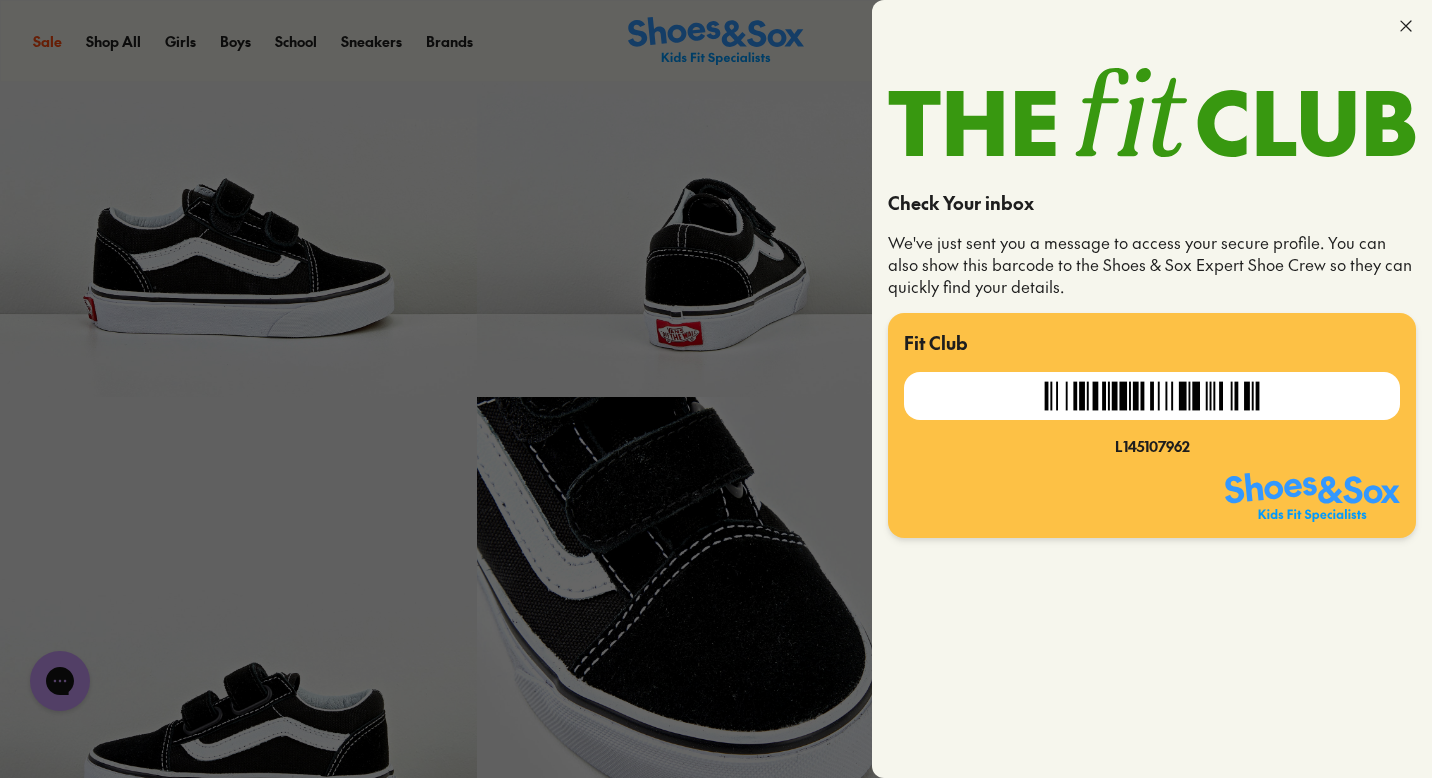 scroll, scrollTop: 218, scrollLeft: 0, axis: vertical 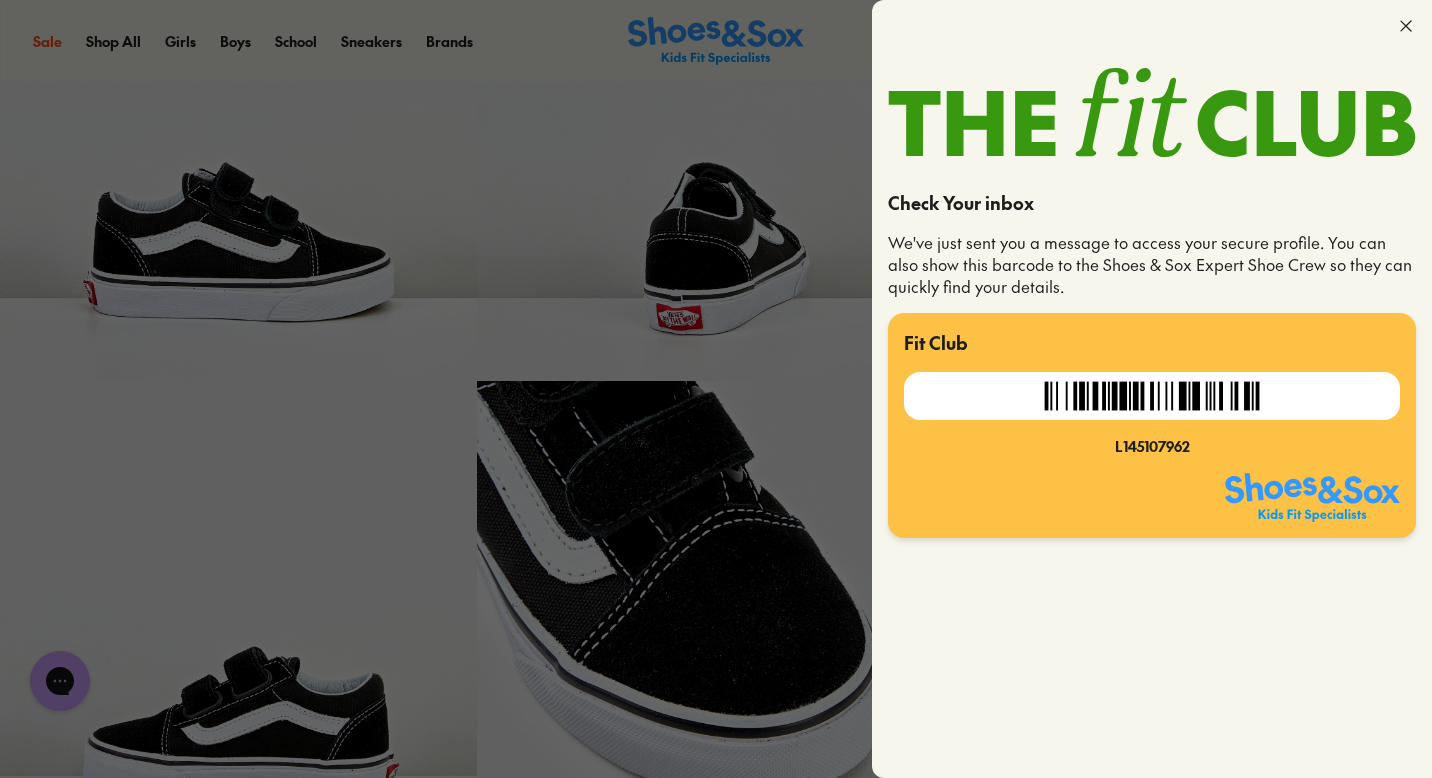 click 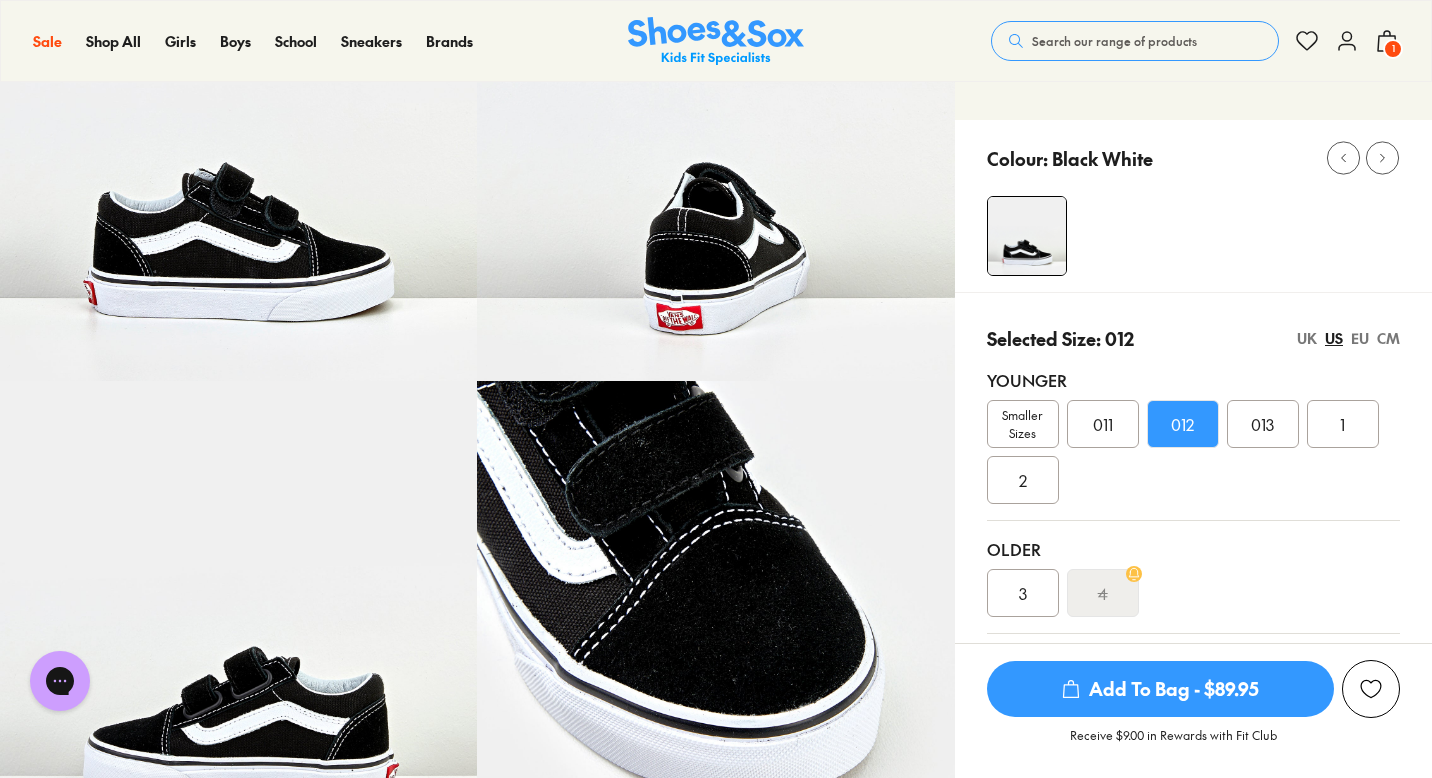 scroll, scrollTop: 0, scrollLeft: 0, axis: both 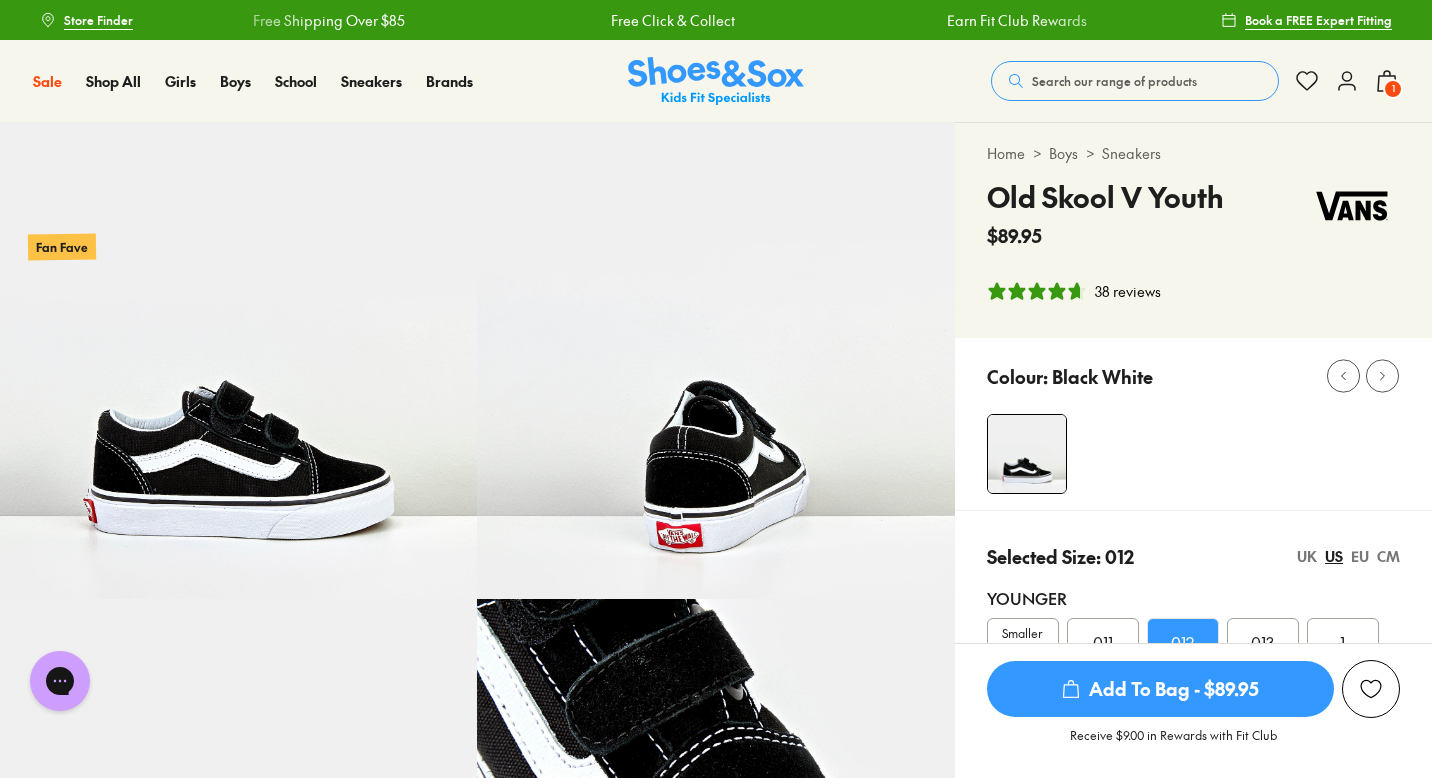 click on "Search our range of products" at bounding box center [1114, 81] 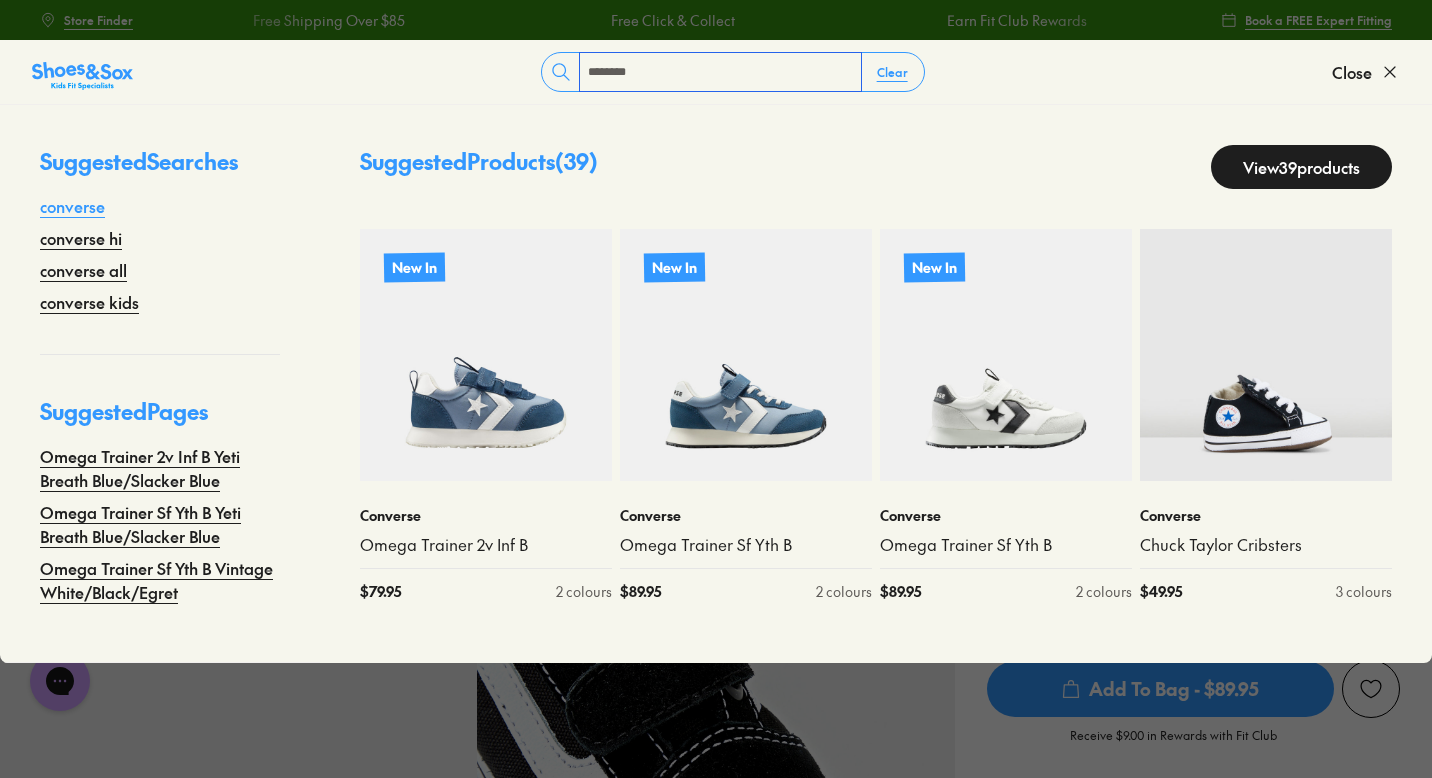 type on "********" 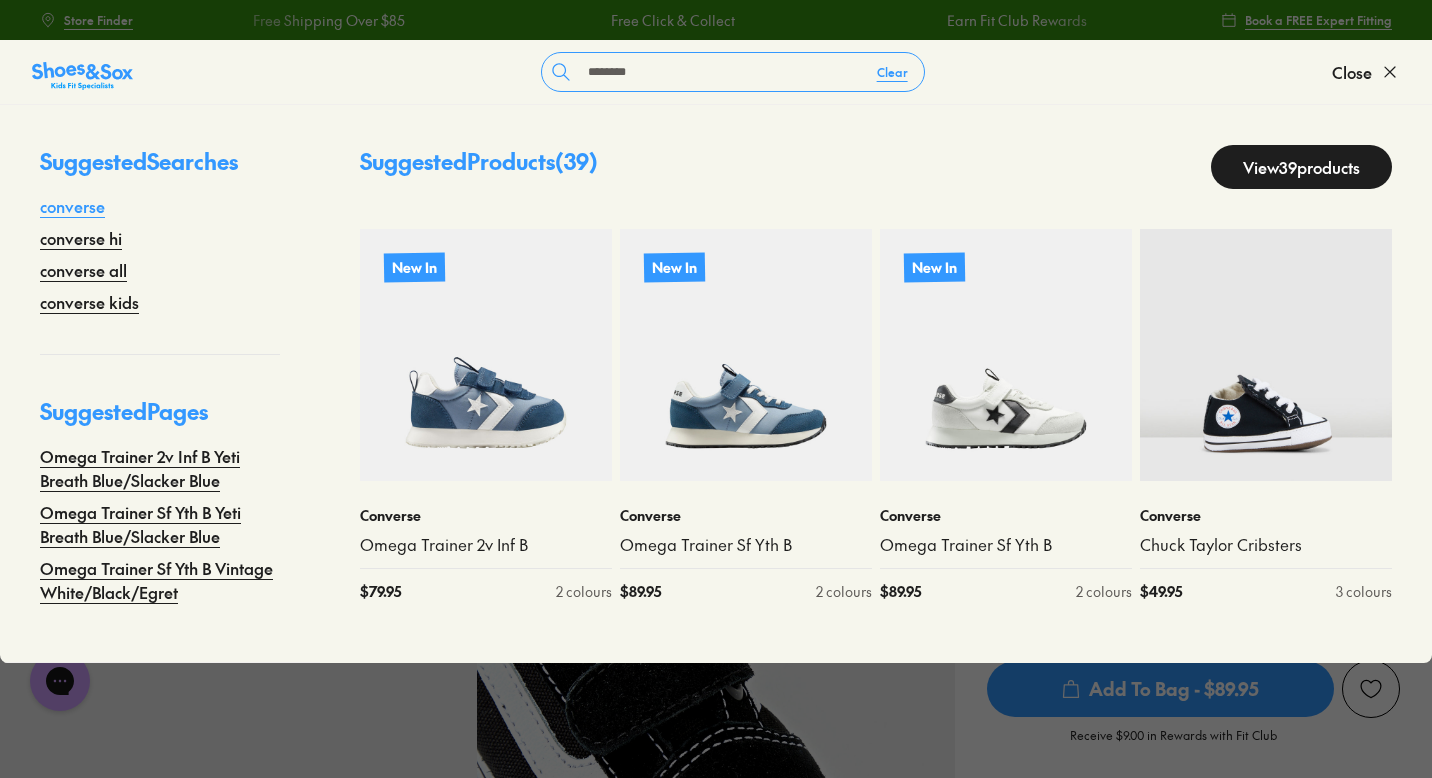 click on "converse" at bounding box center [72, 206] 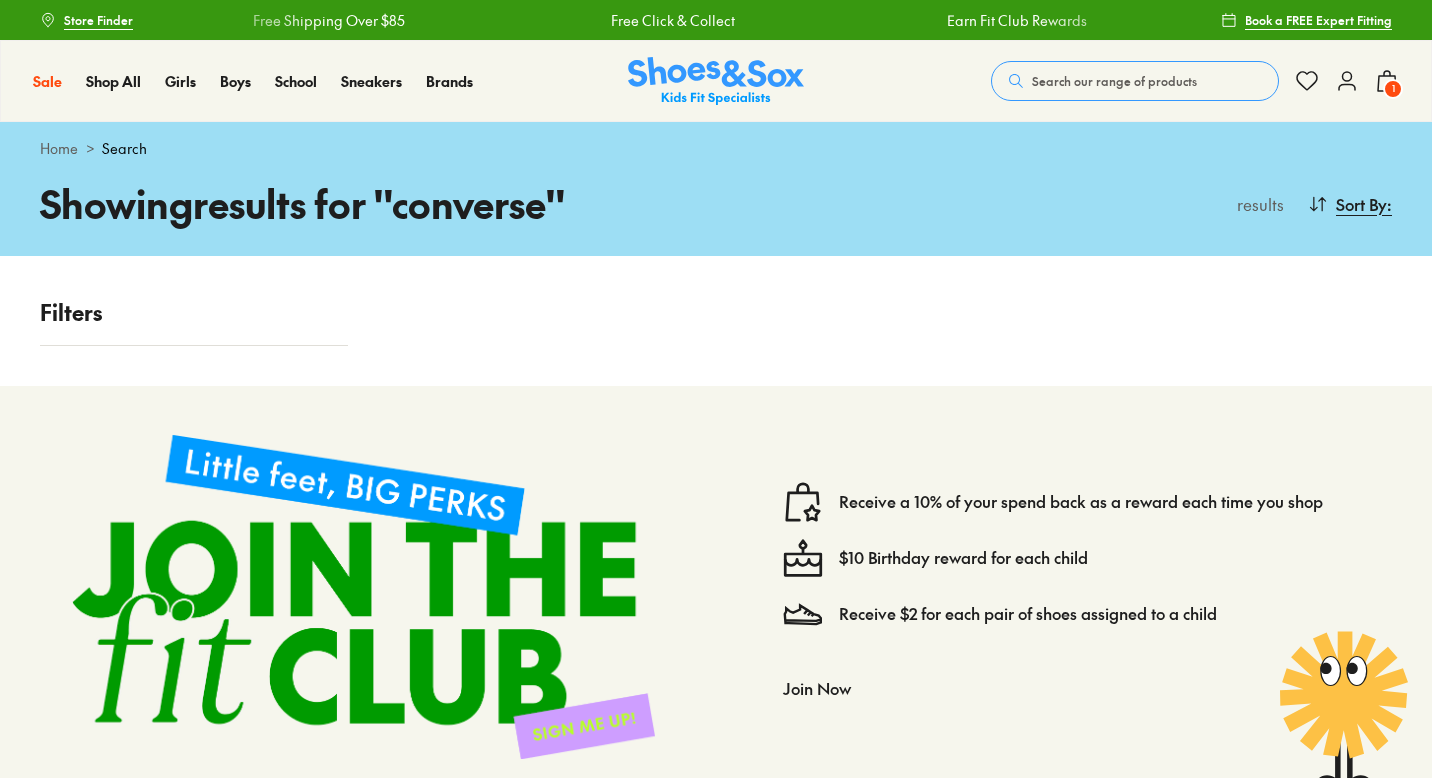 scroll, scrollTop: 0, scrollLeft: 0, axis: both 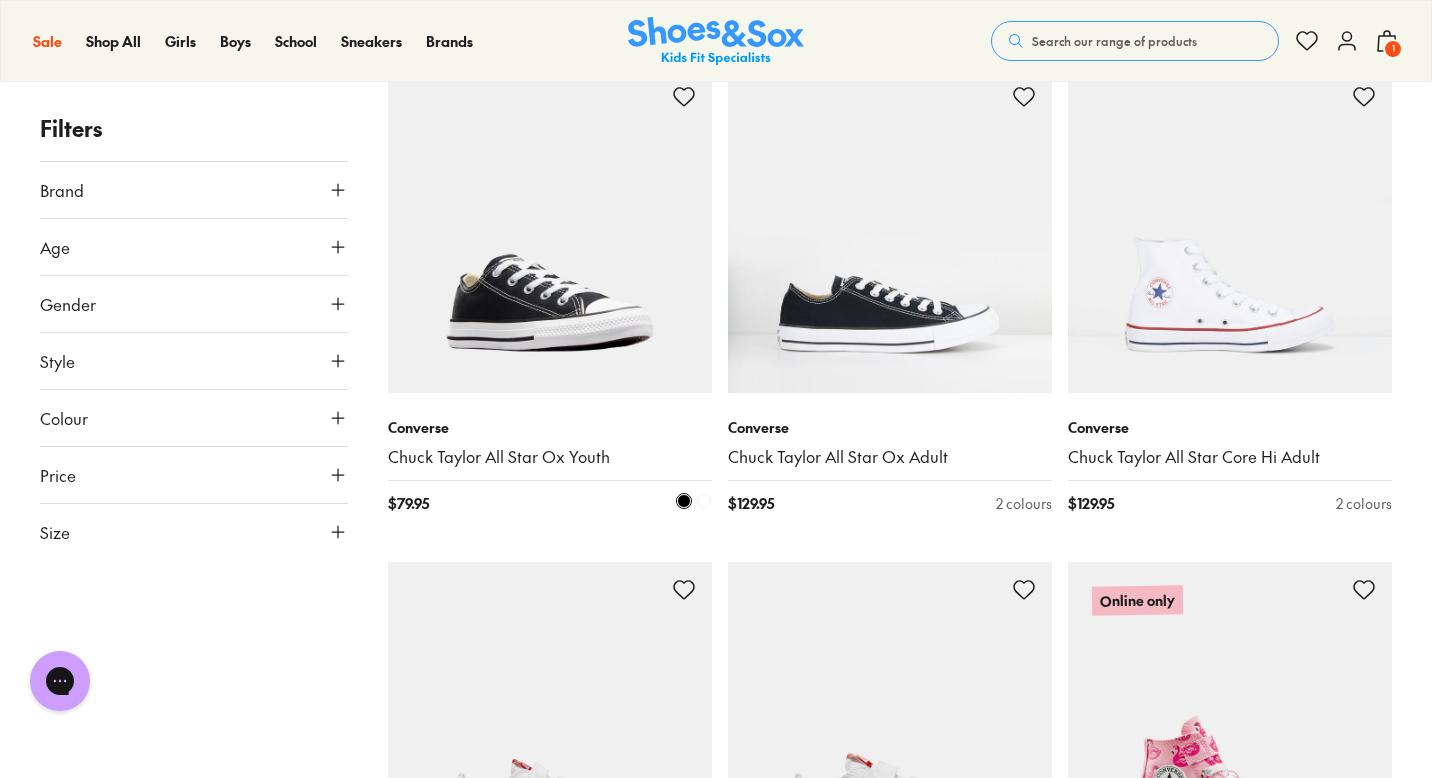 click at bounding box center [550, 231] 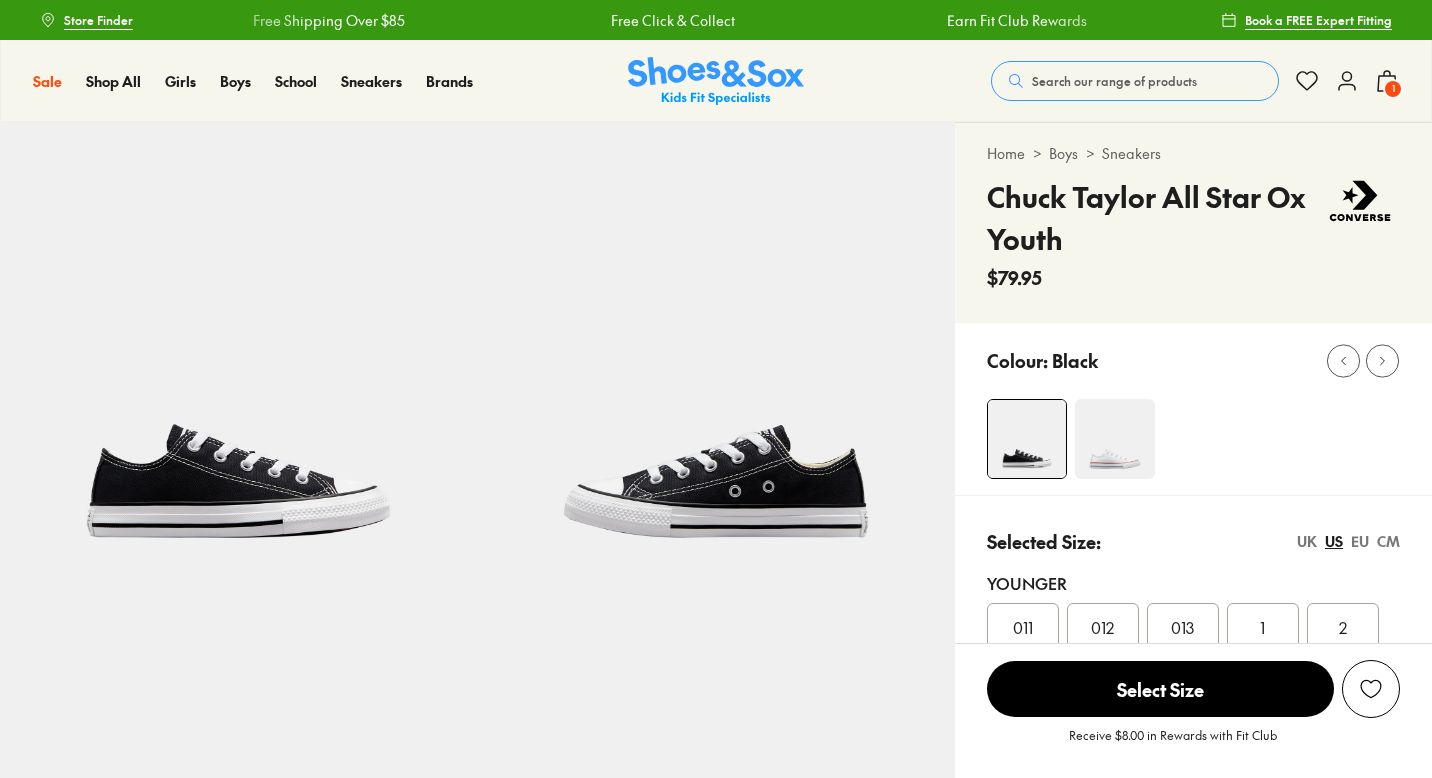 scroll, scrollTop: 0, scrollLeft: 0, axis: both 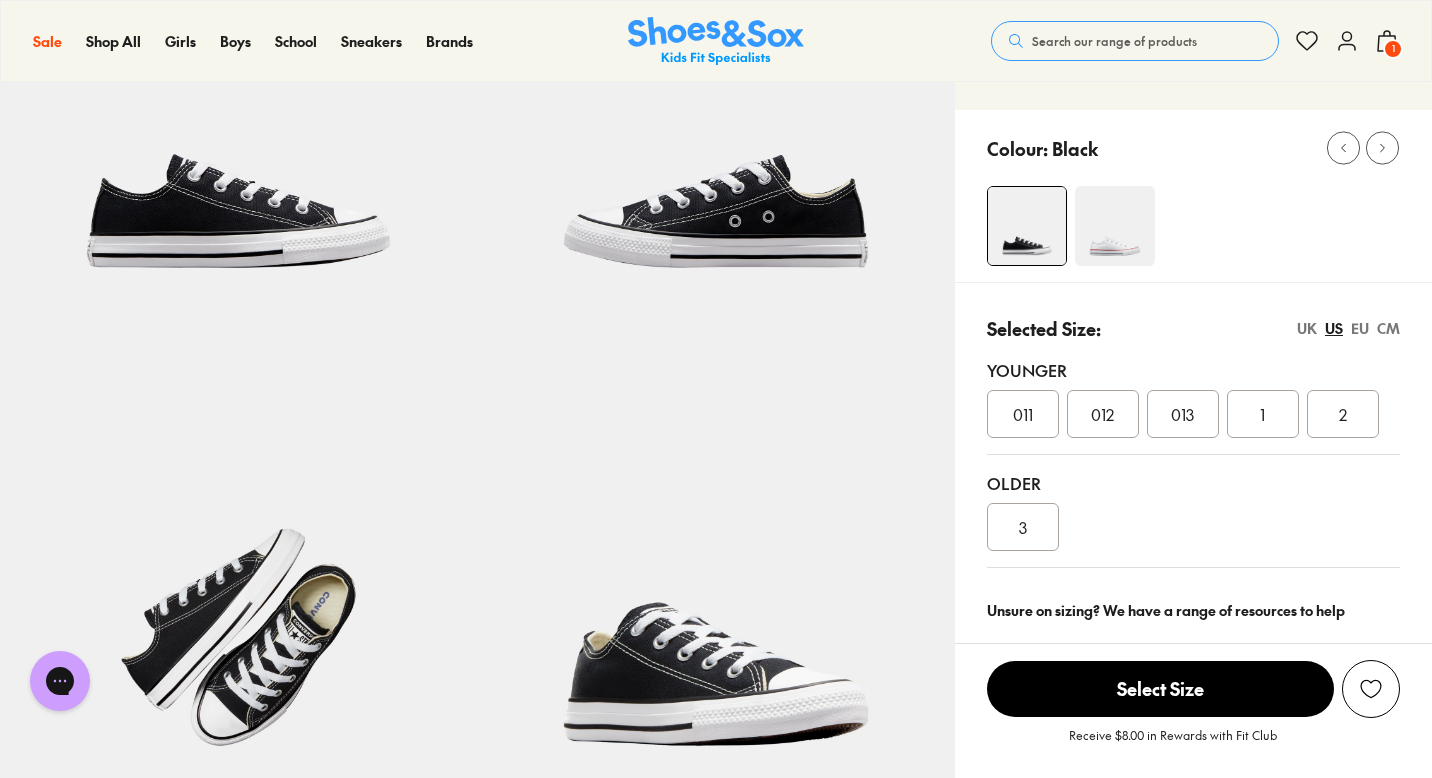 click on "011" at bounding box center (1023, 414) 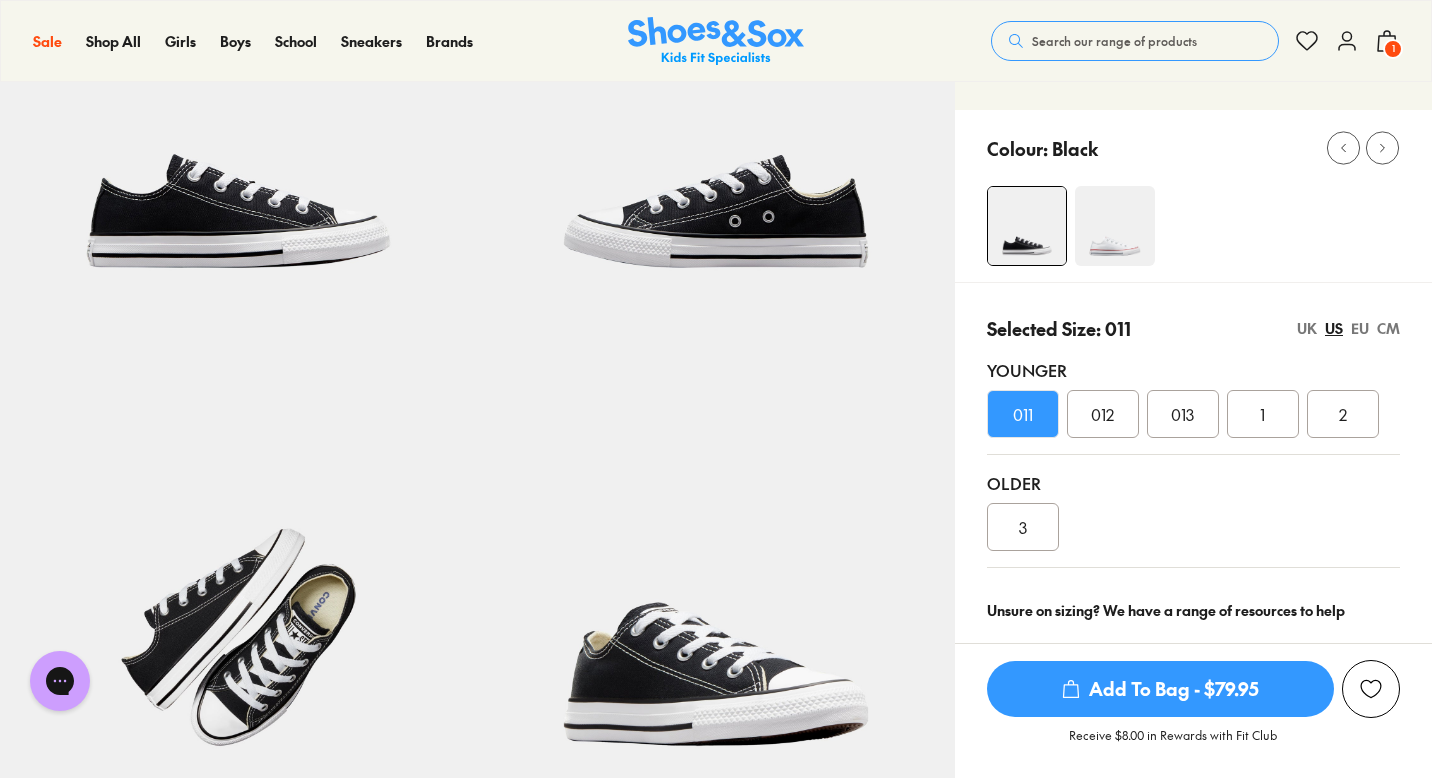 click on "Add To Bag - $79.95" at bounding box center [1160, 689] 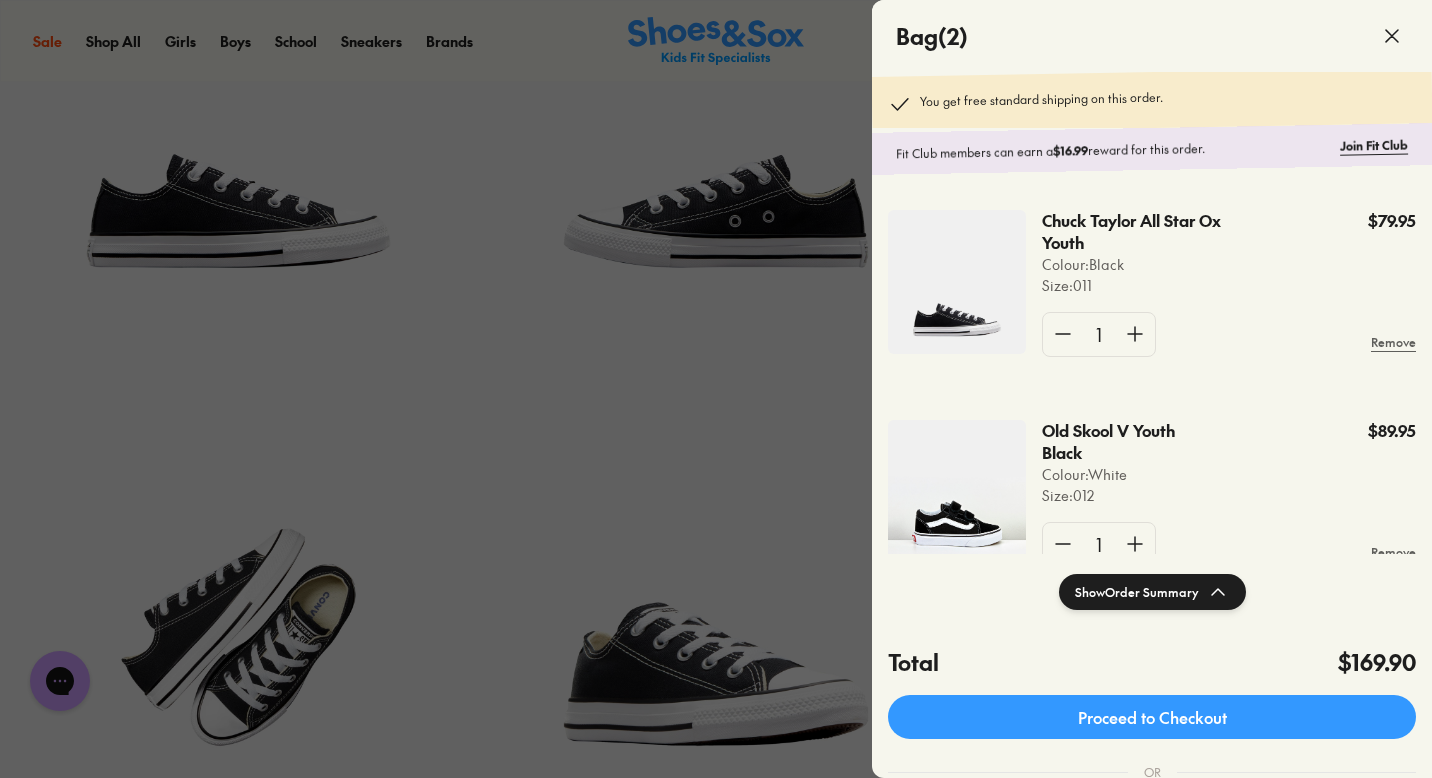 click 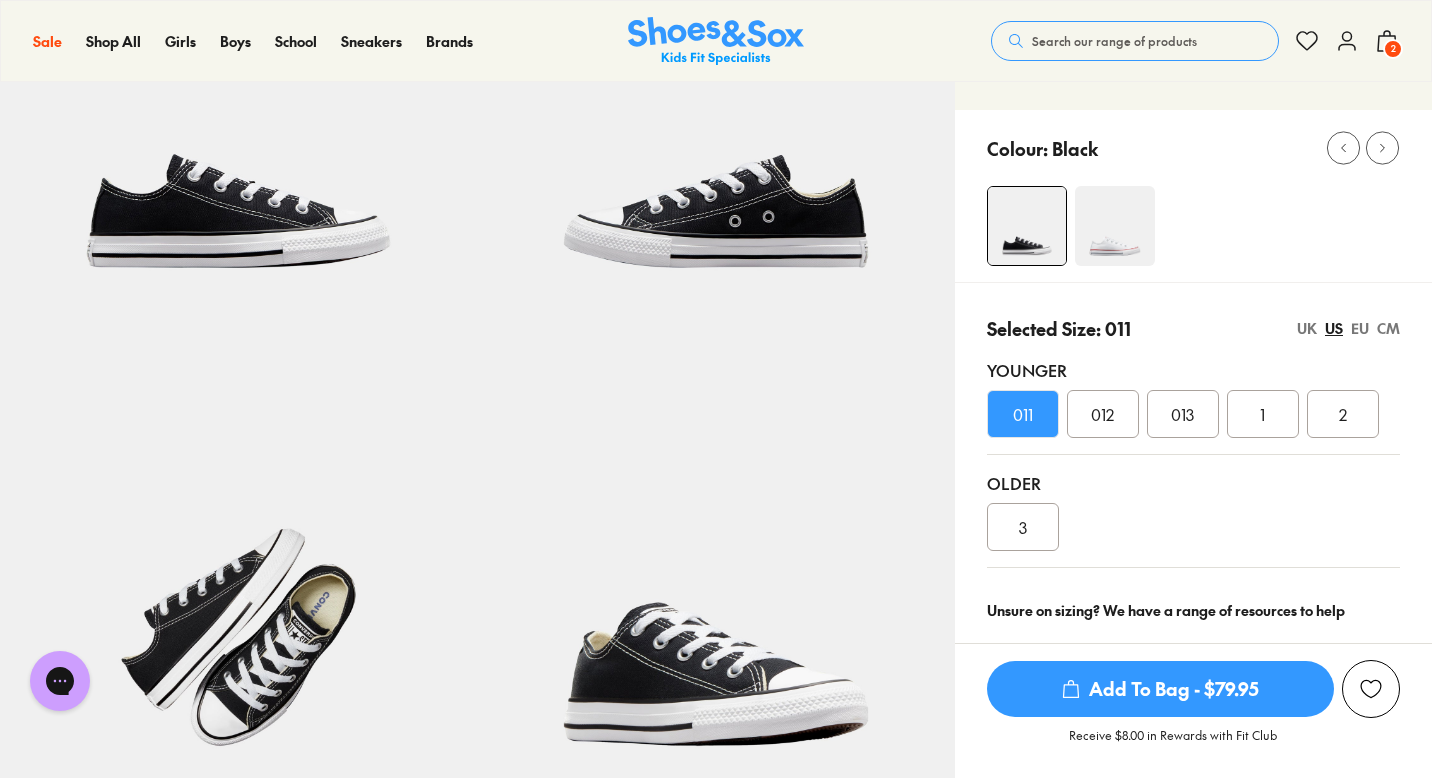 click on "CM" at bounding box center (1388, 328) 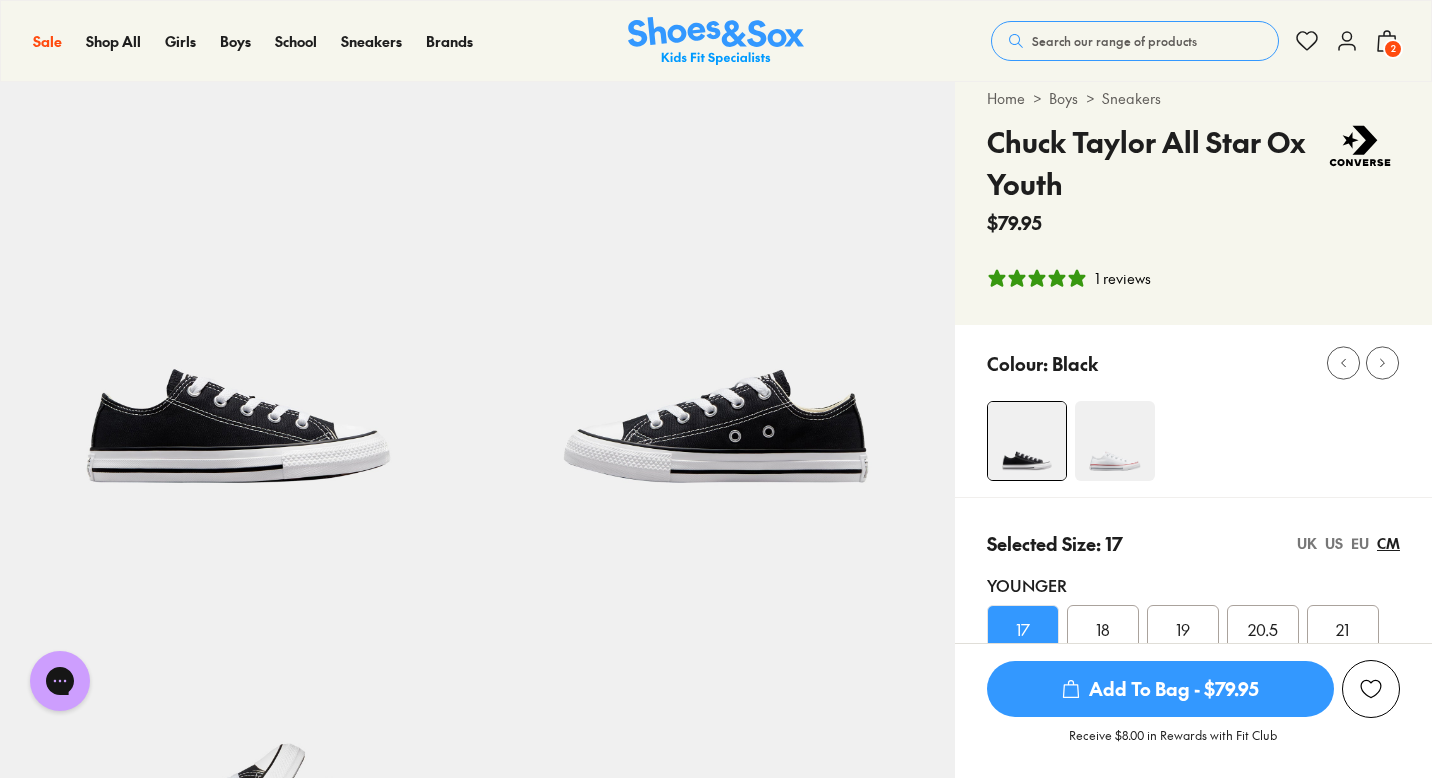 scroll, scrollTop: 0, scrollLeft: 0, axis: both 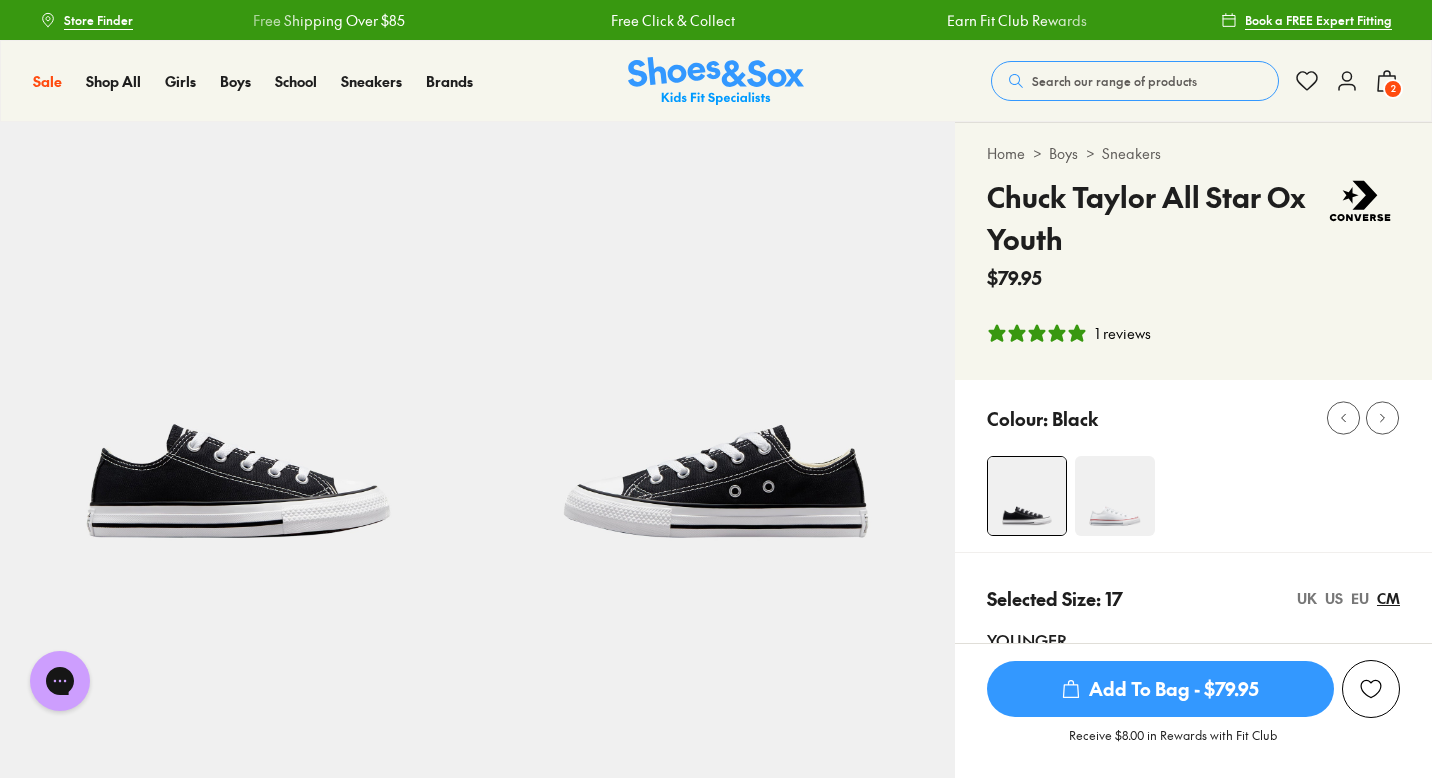 click on "2" at bounding box center [1393, 89] 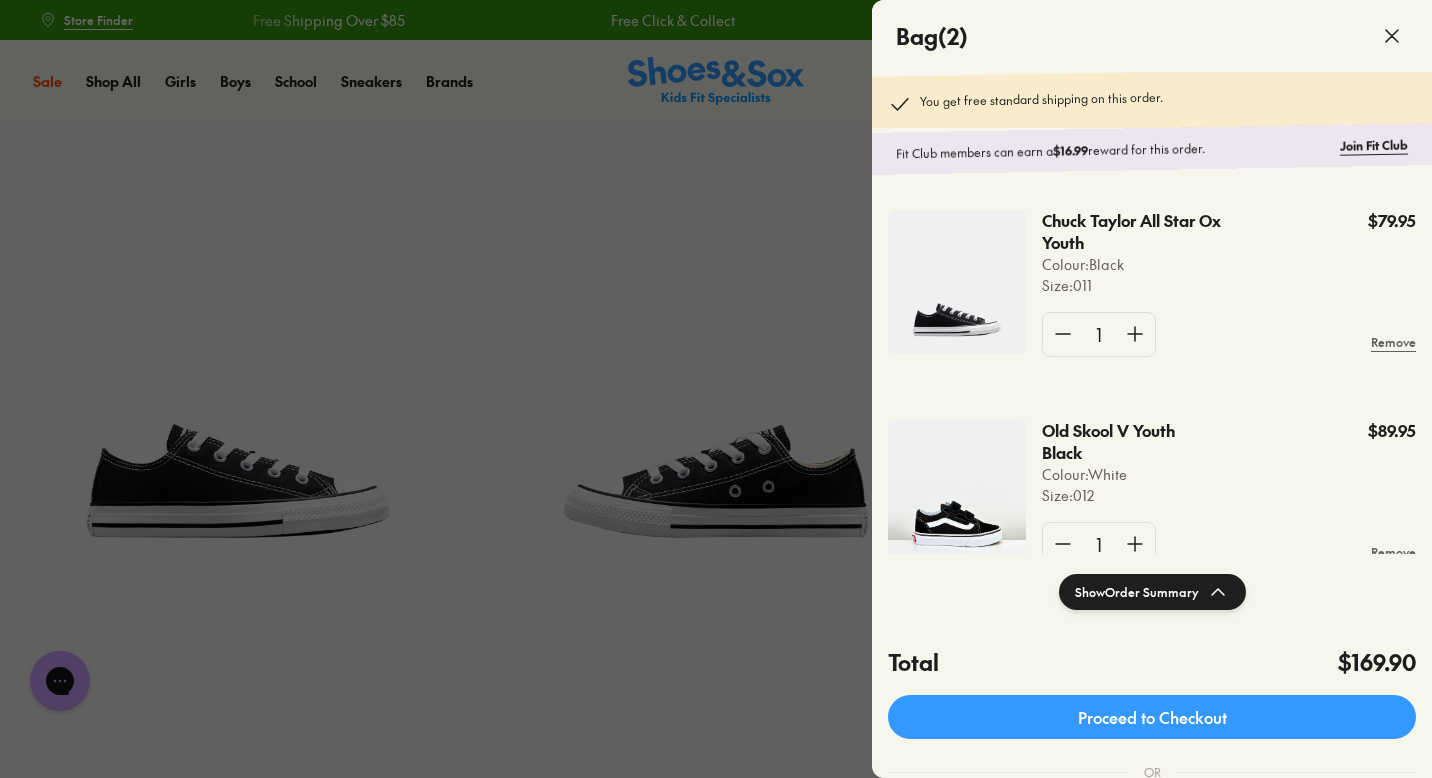 scroll, scrollTop: 59, scrollLeft: 0, axis: vertical 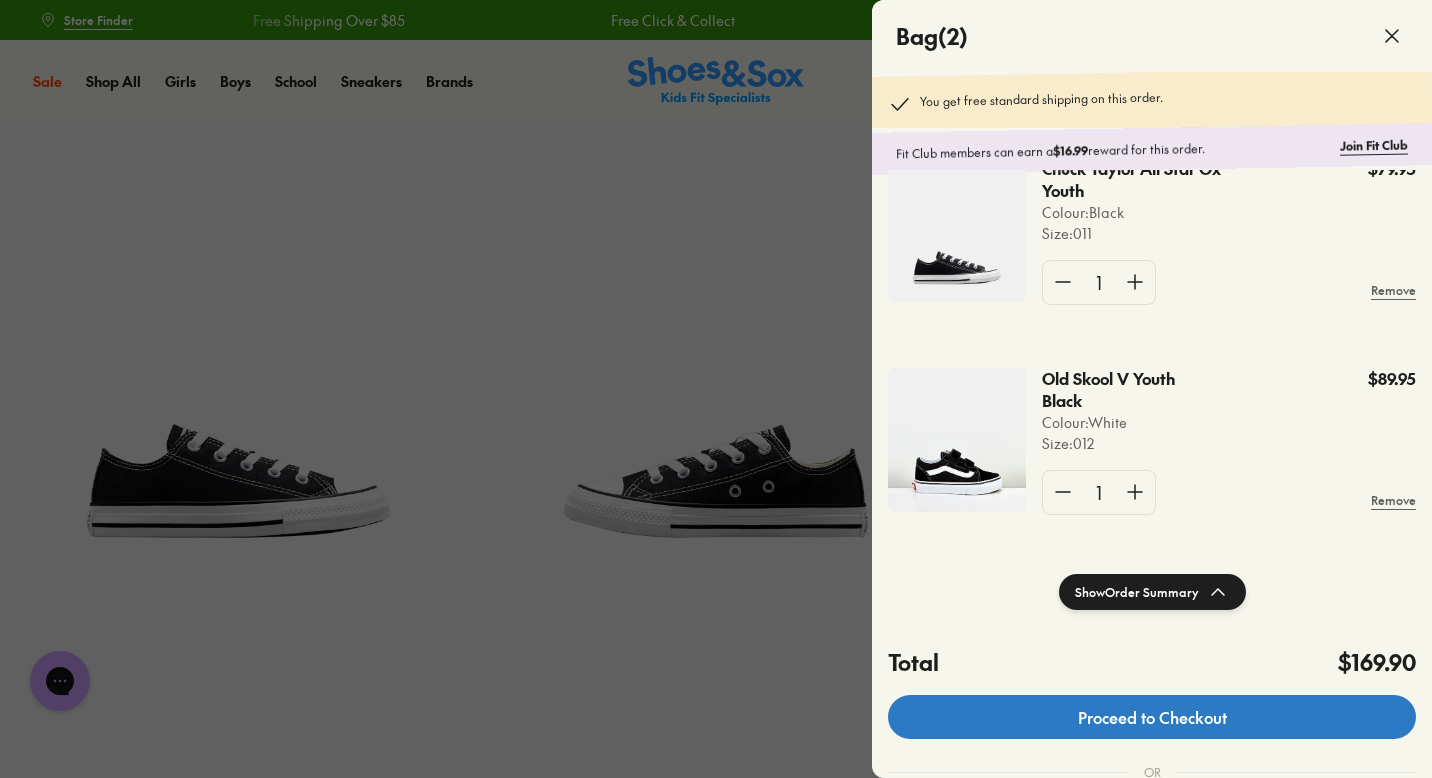 click on "Proceed to Checkout" 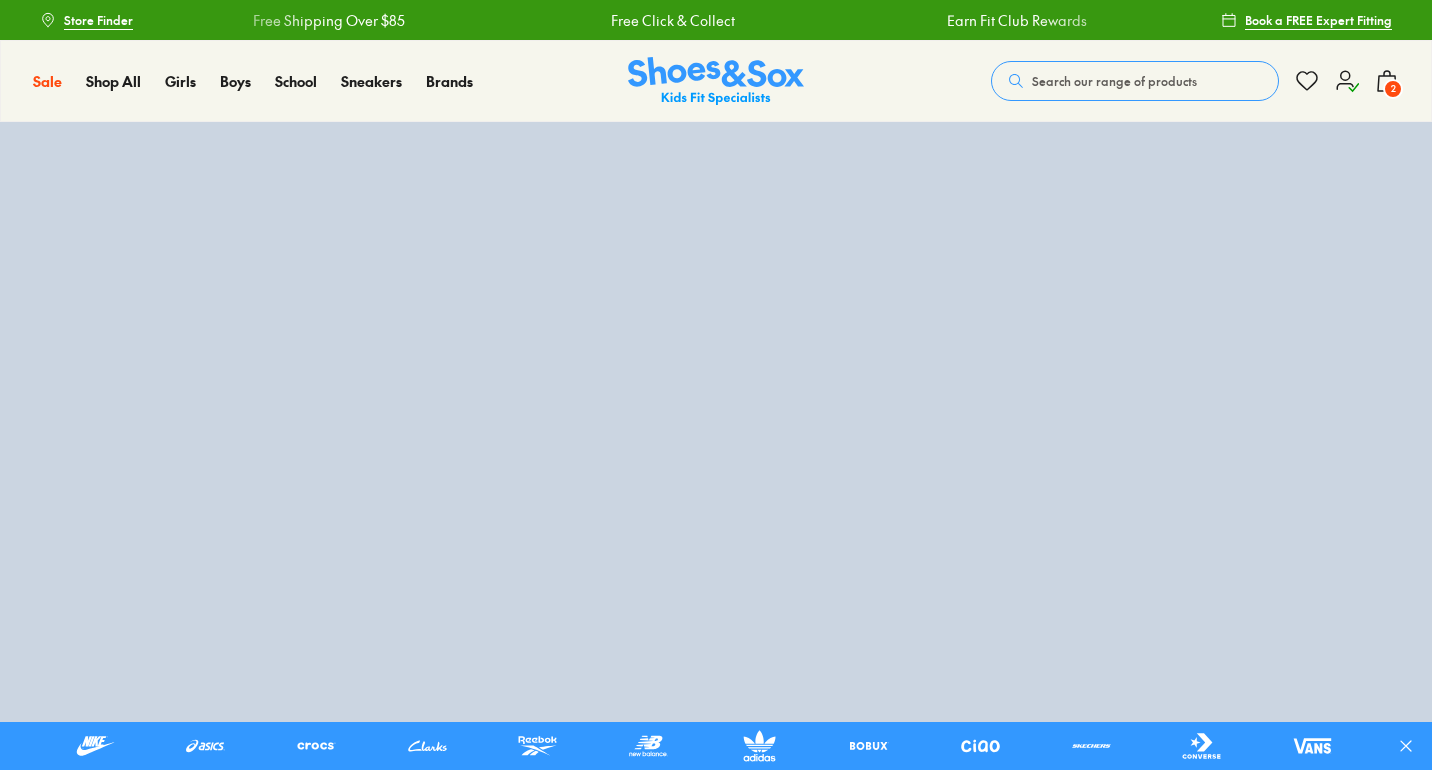 scroll, scrollTop: 69, scrollLeft: 0, axis: vertical 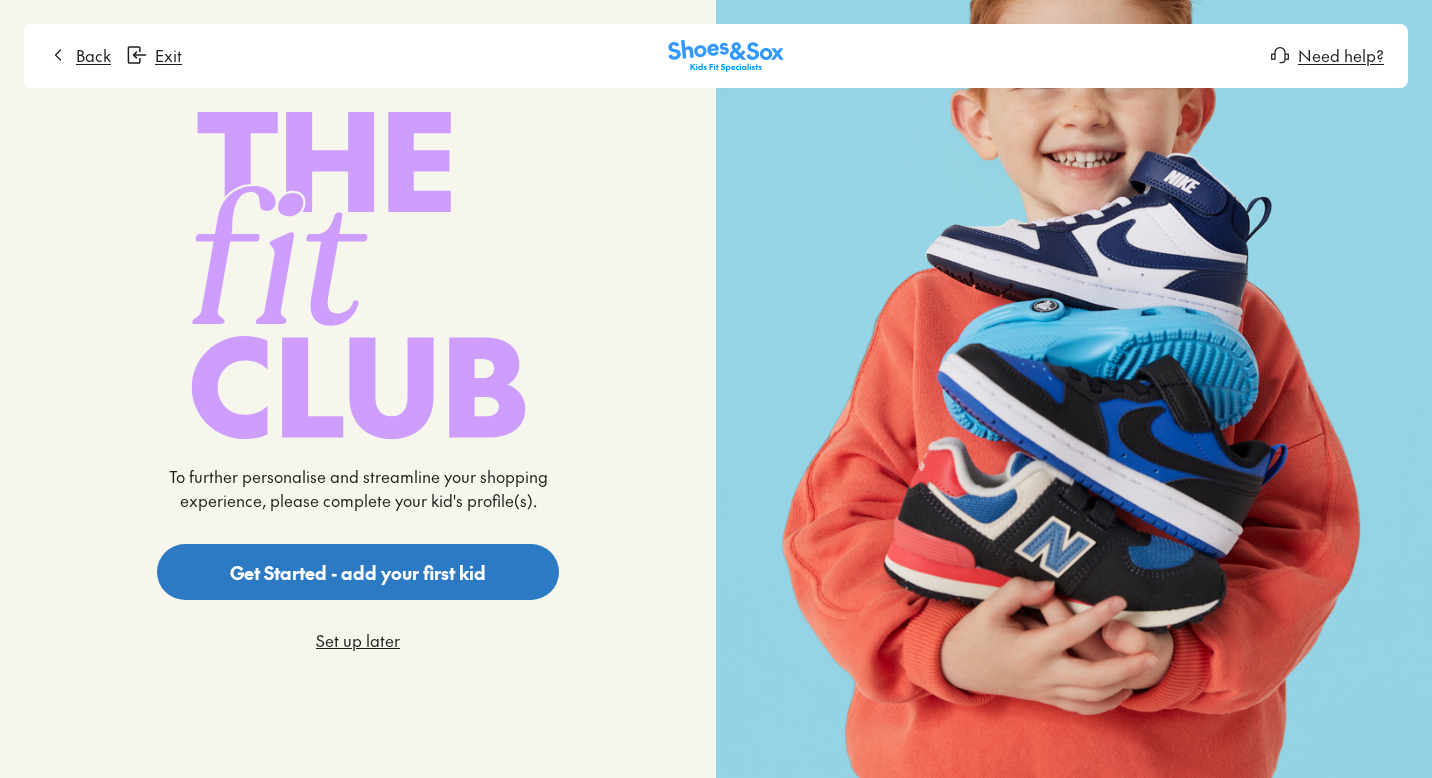 click on "Get Started - add your first kid" at bounding box center [358, 572] 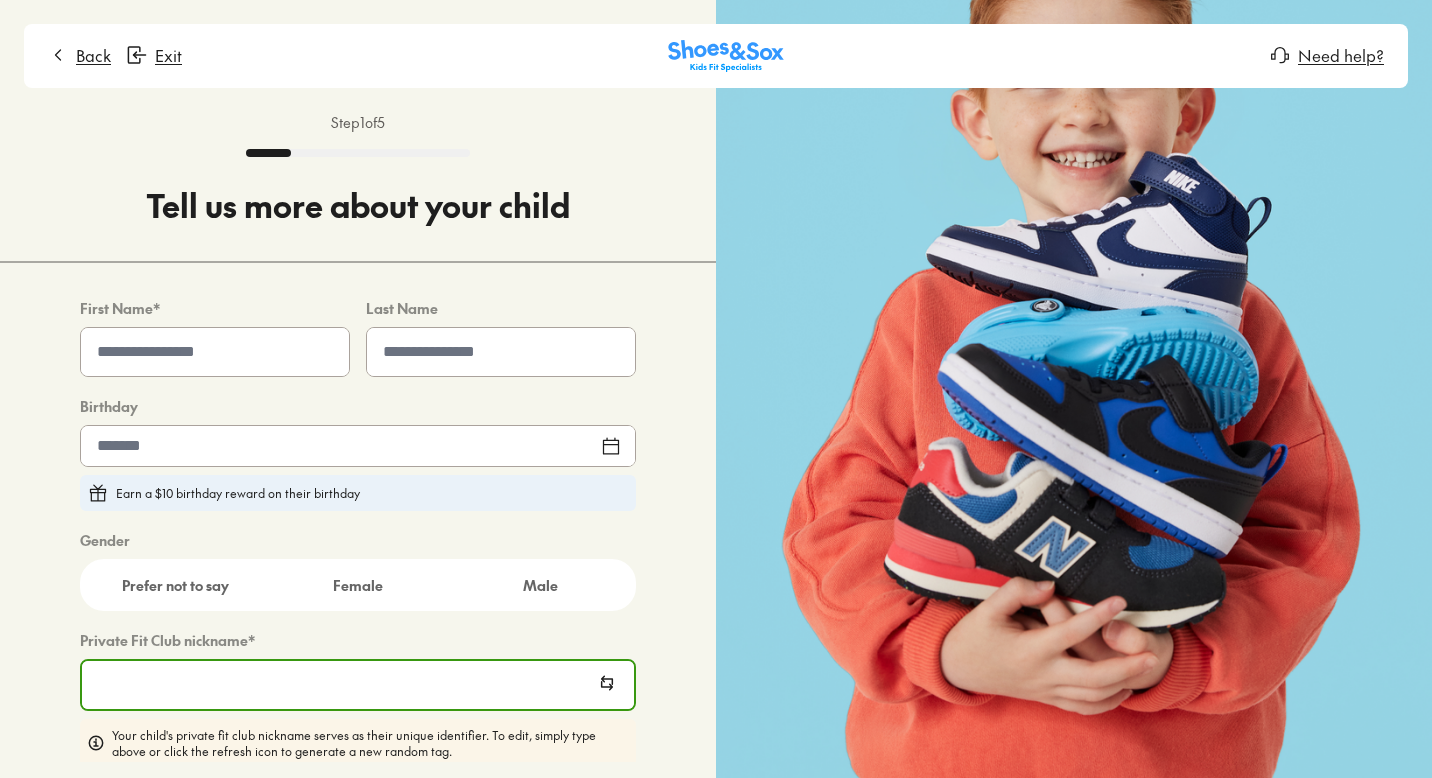 type on "**********" 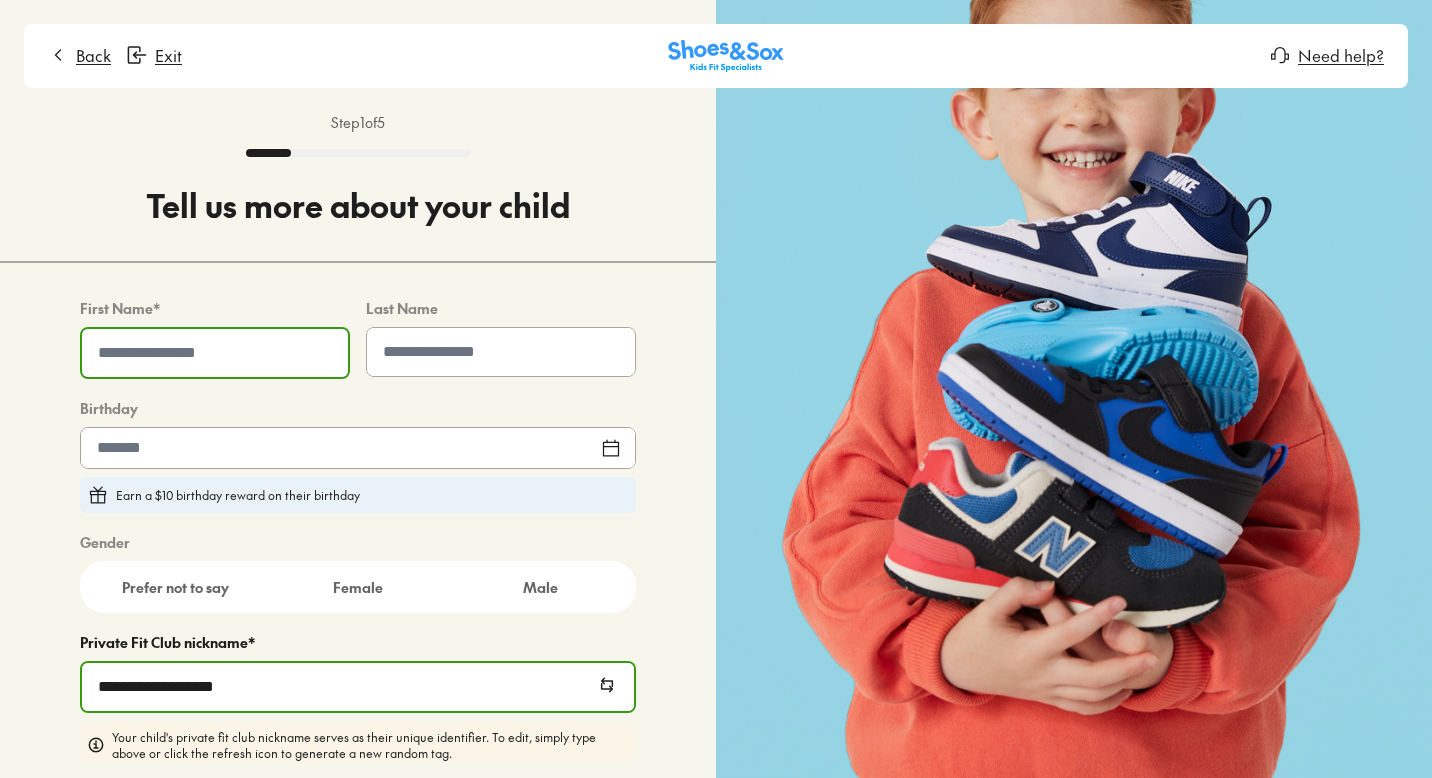 click at bounding box center [215, 353] 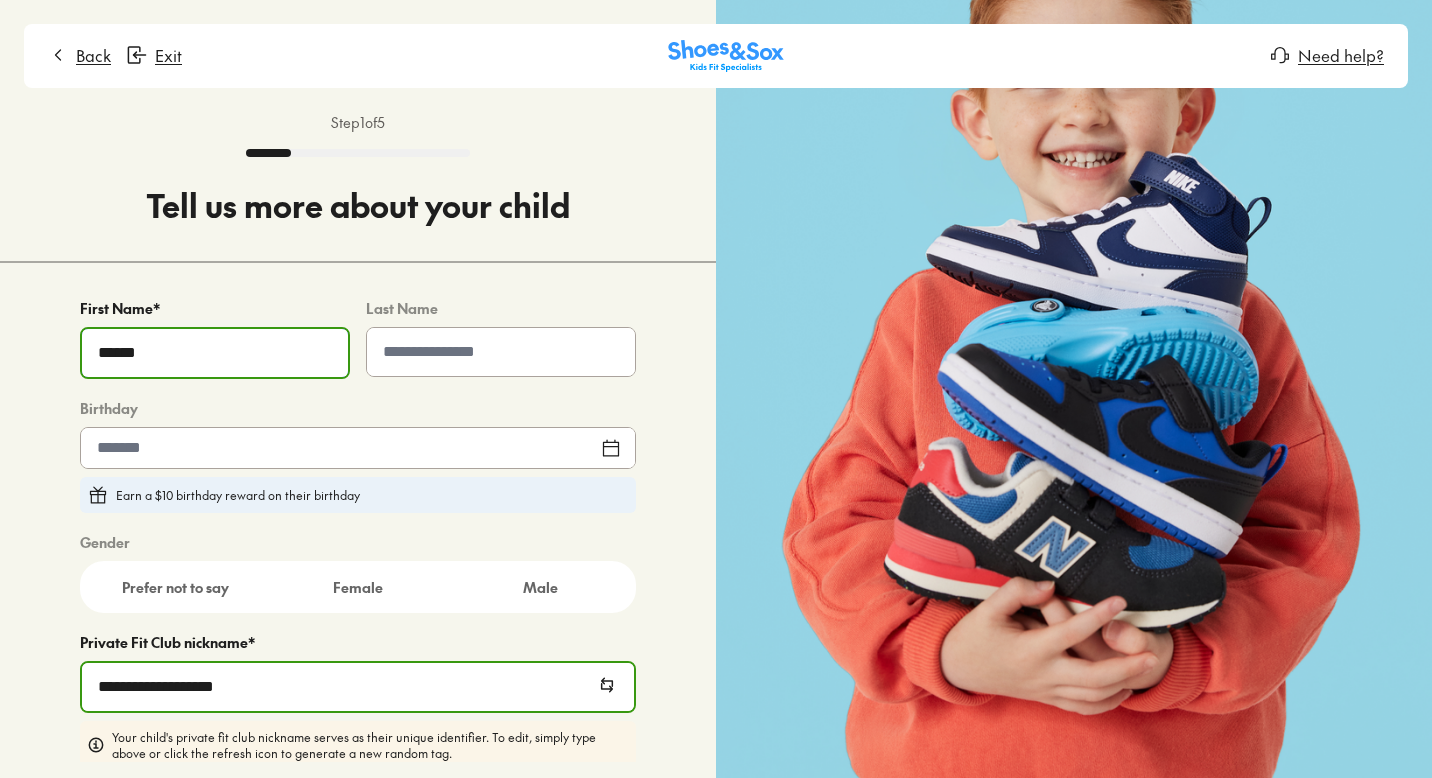 type on "*****" 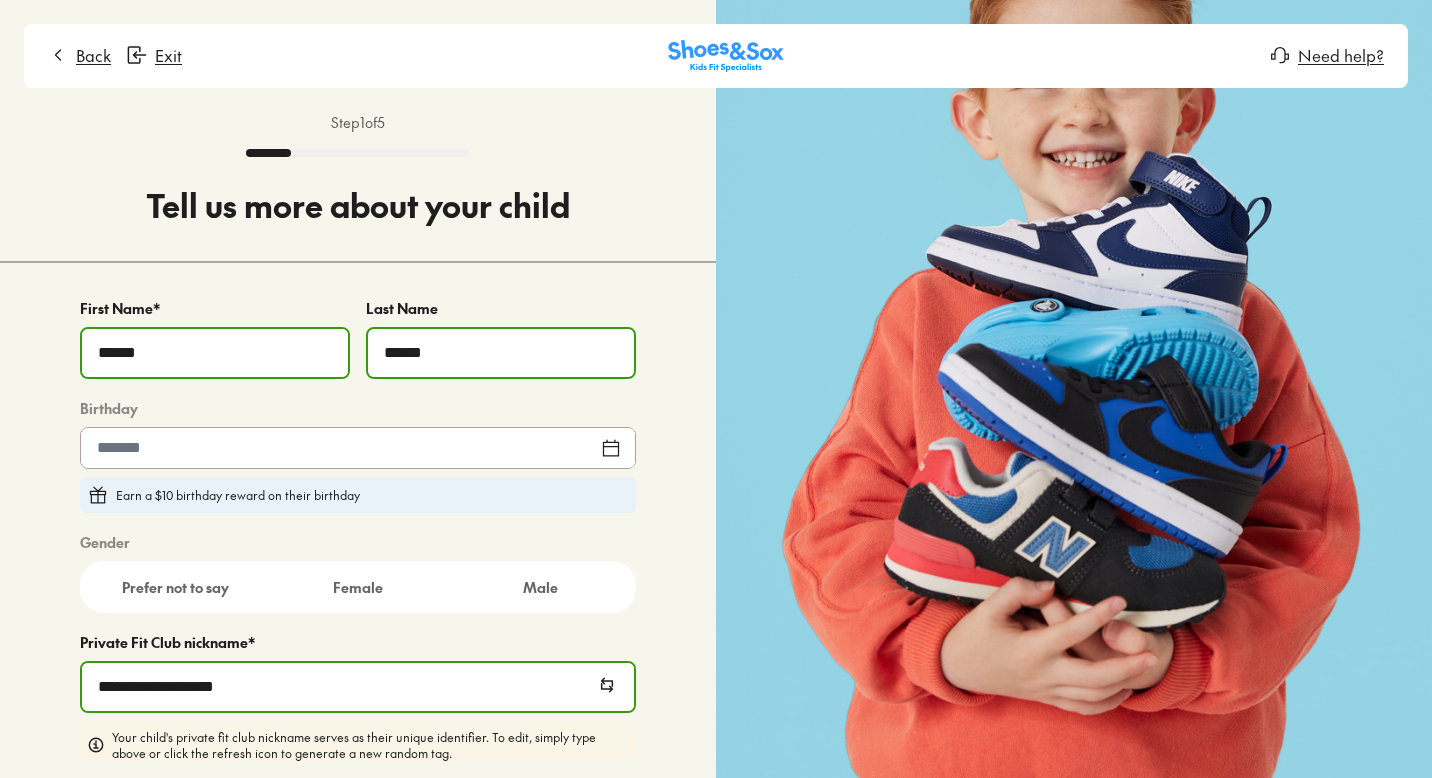 type on "******" 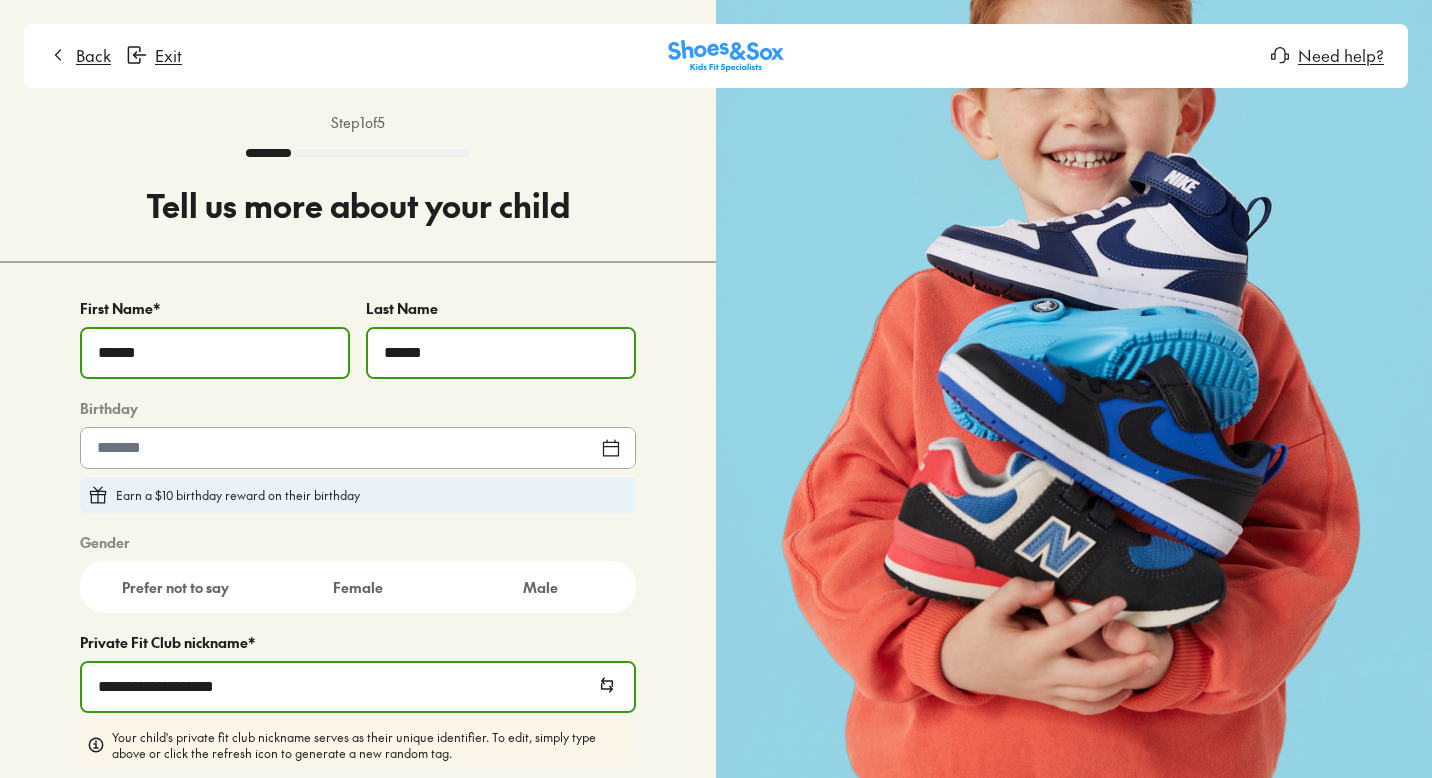click at bounding box center [358, 448] 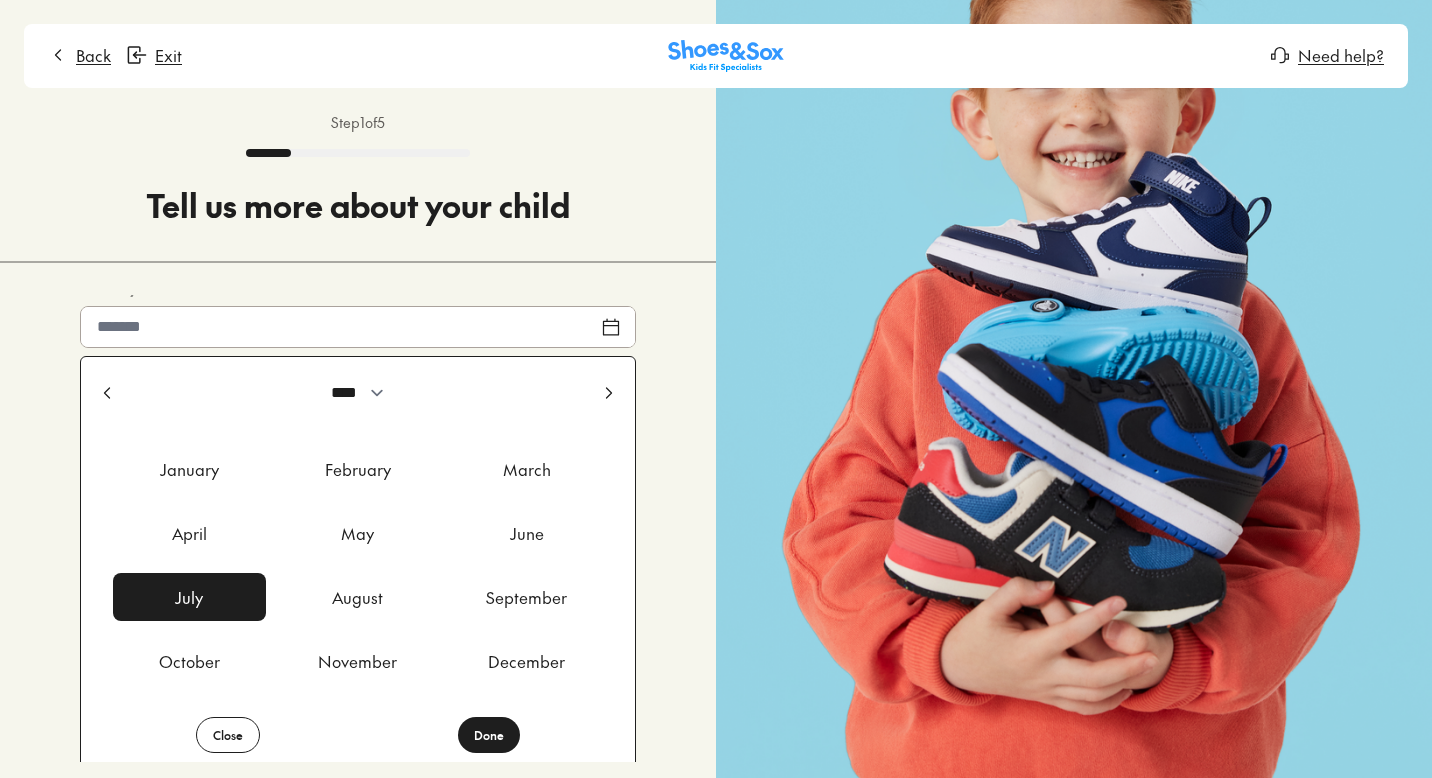 scroll, scrollTop: 123, scrollLeft: 0, axis: vertical 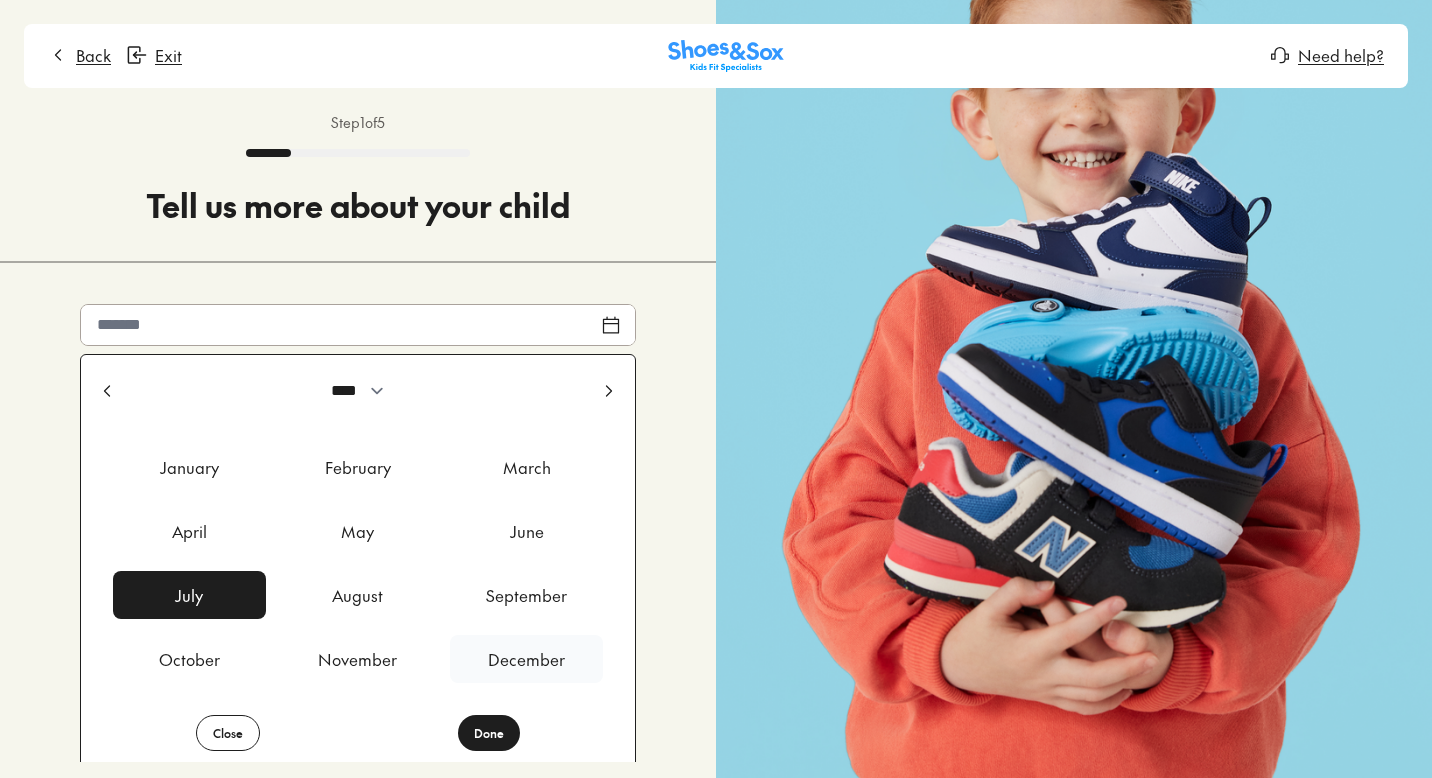 click on "December" at bounding box center (526, 659) 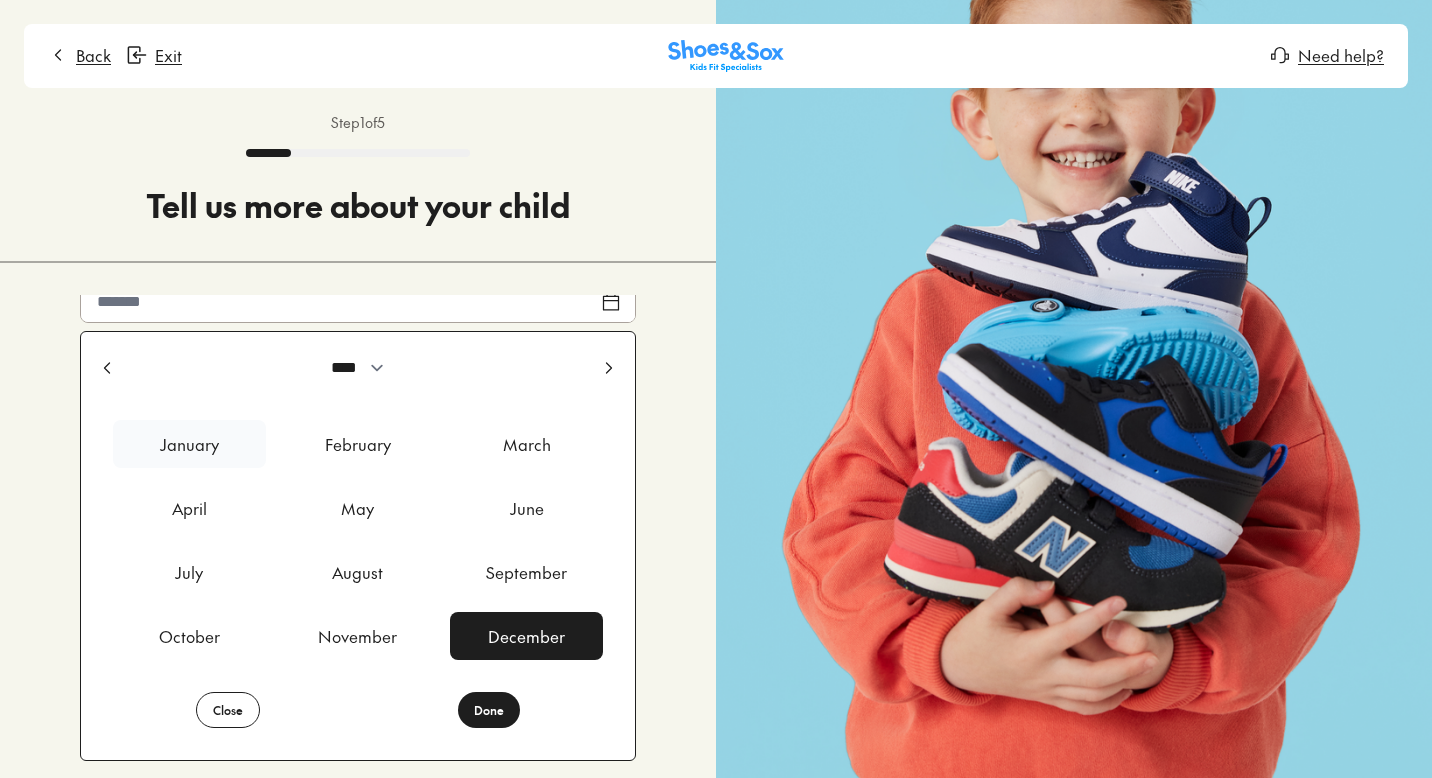scroll, scrollTop: 137, scrollLeft: 0, axis: vertical 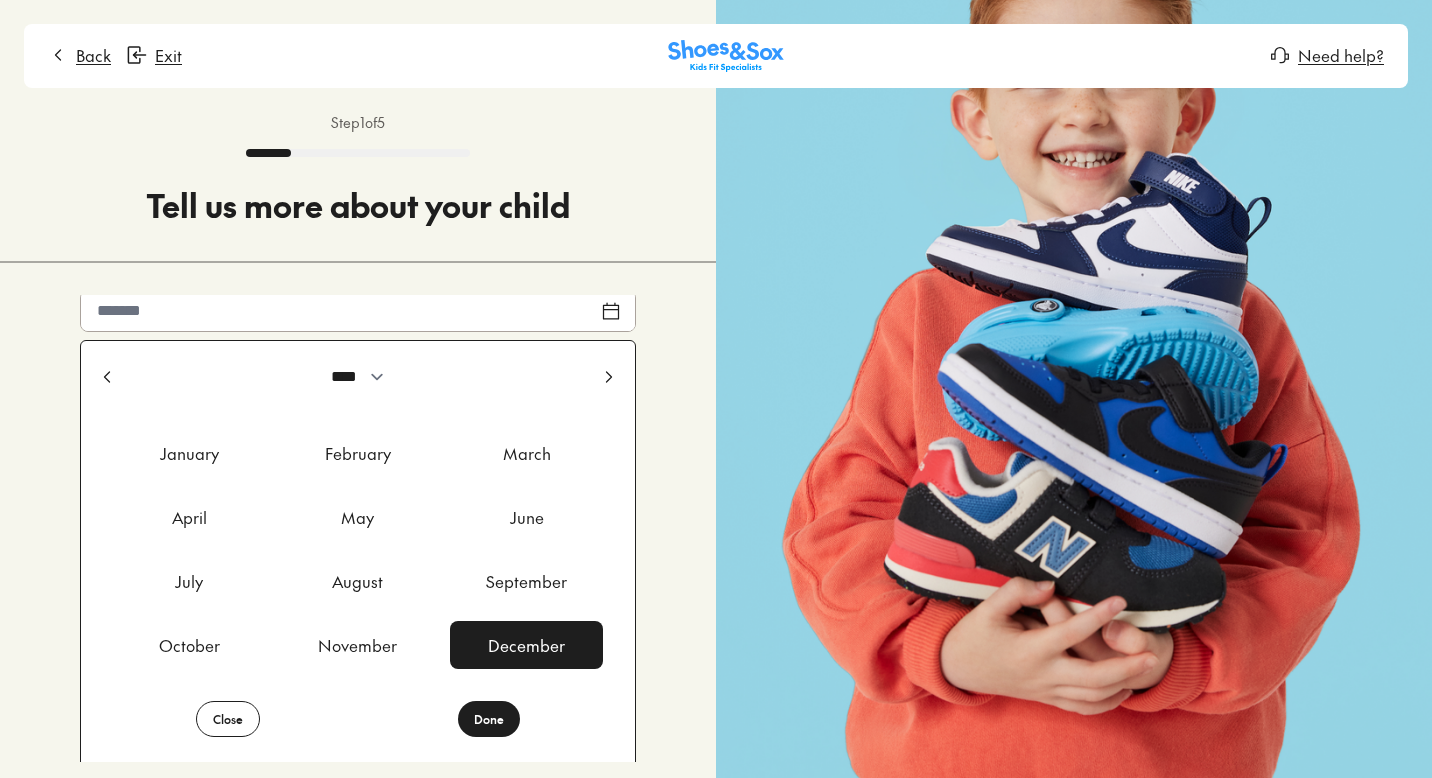 click 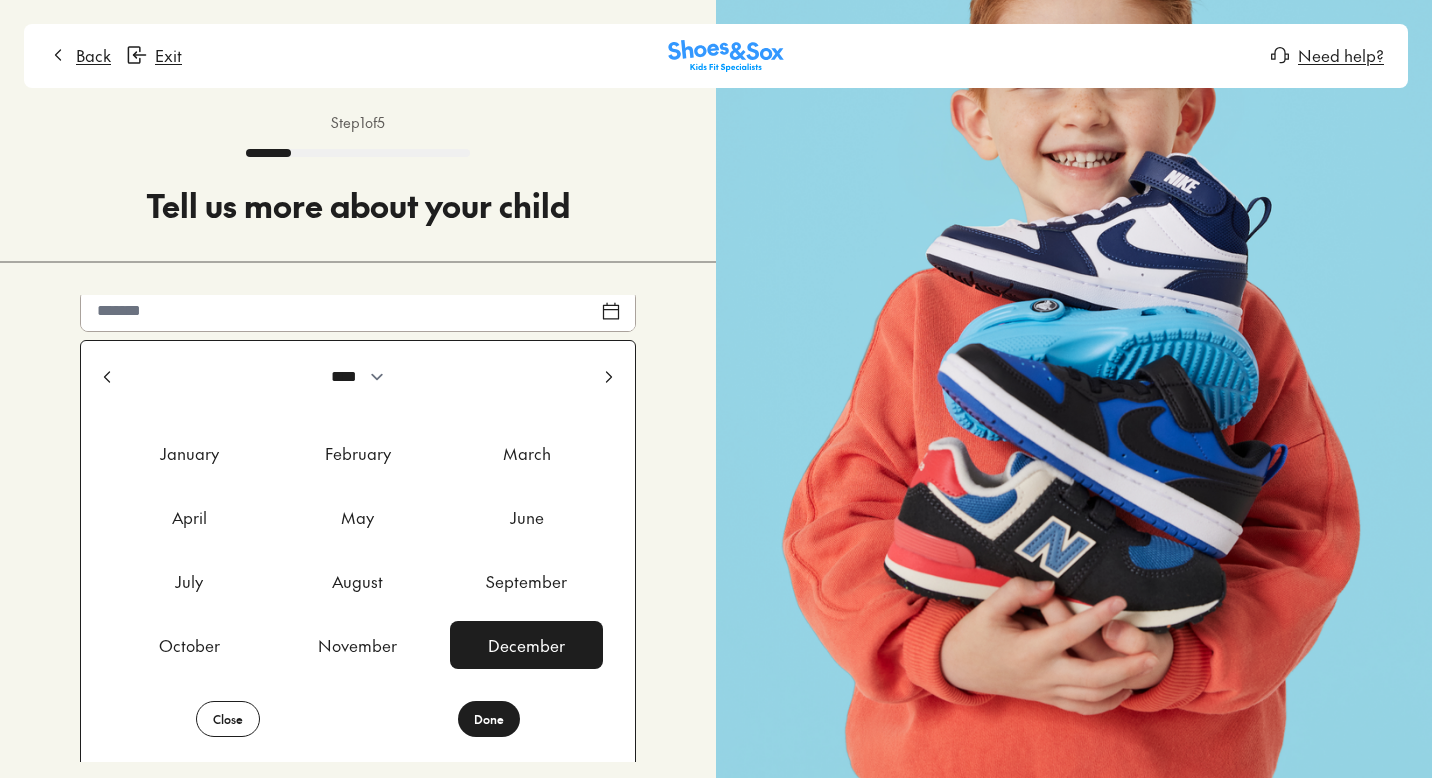 click on "Done" at bounding box center (489, 719) 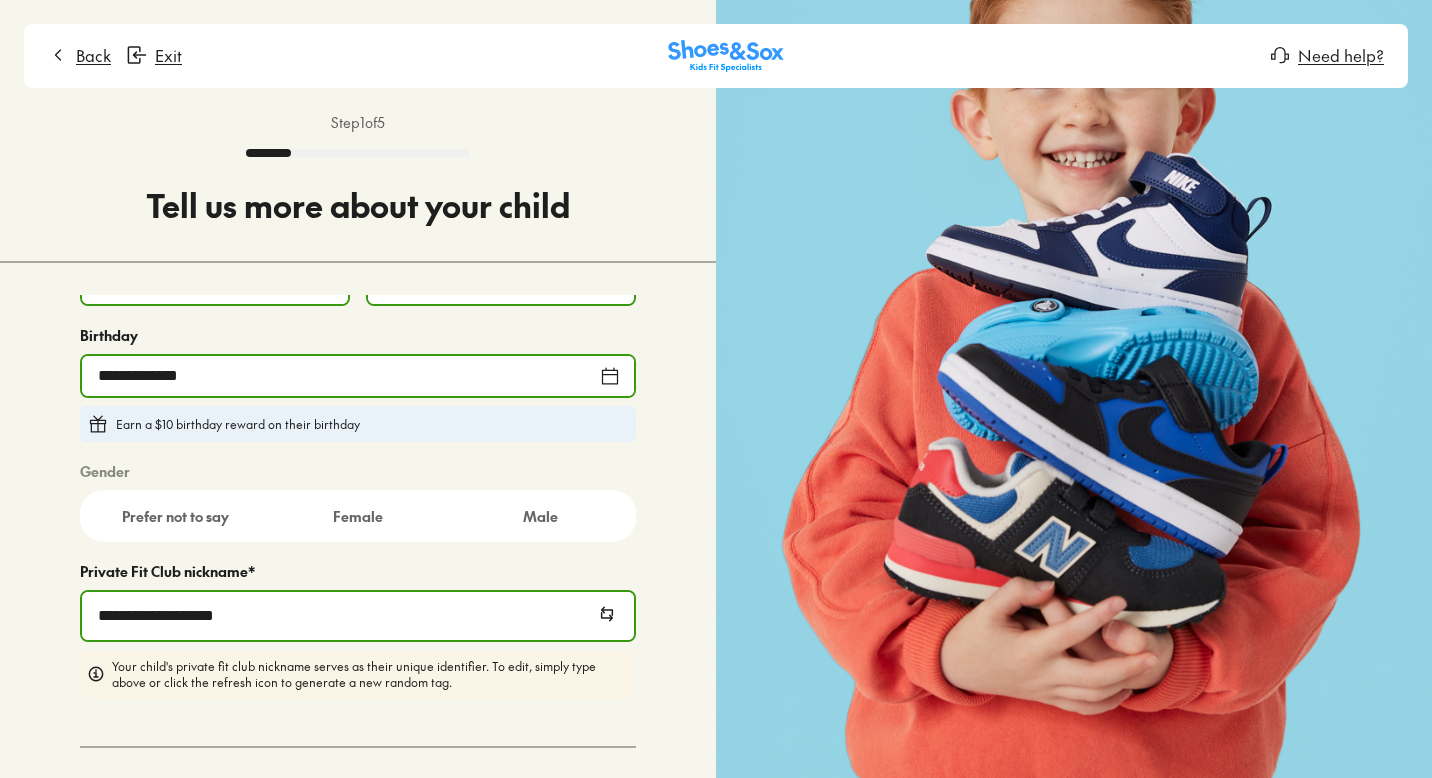 scroll, scrollTop: 49, scrollLeft: 0, axis: vertical 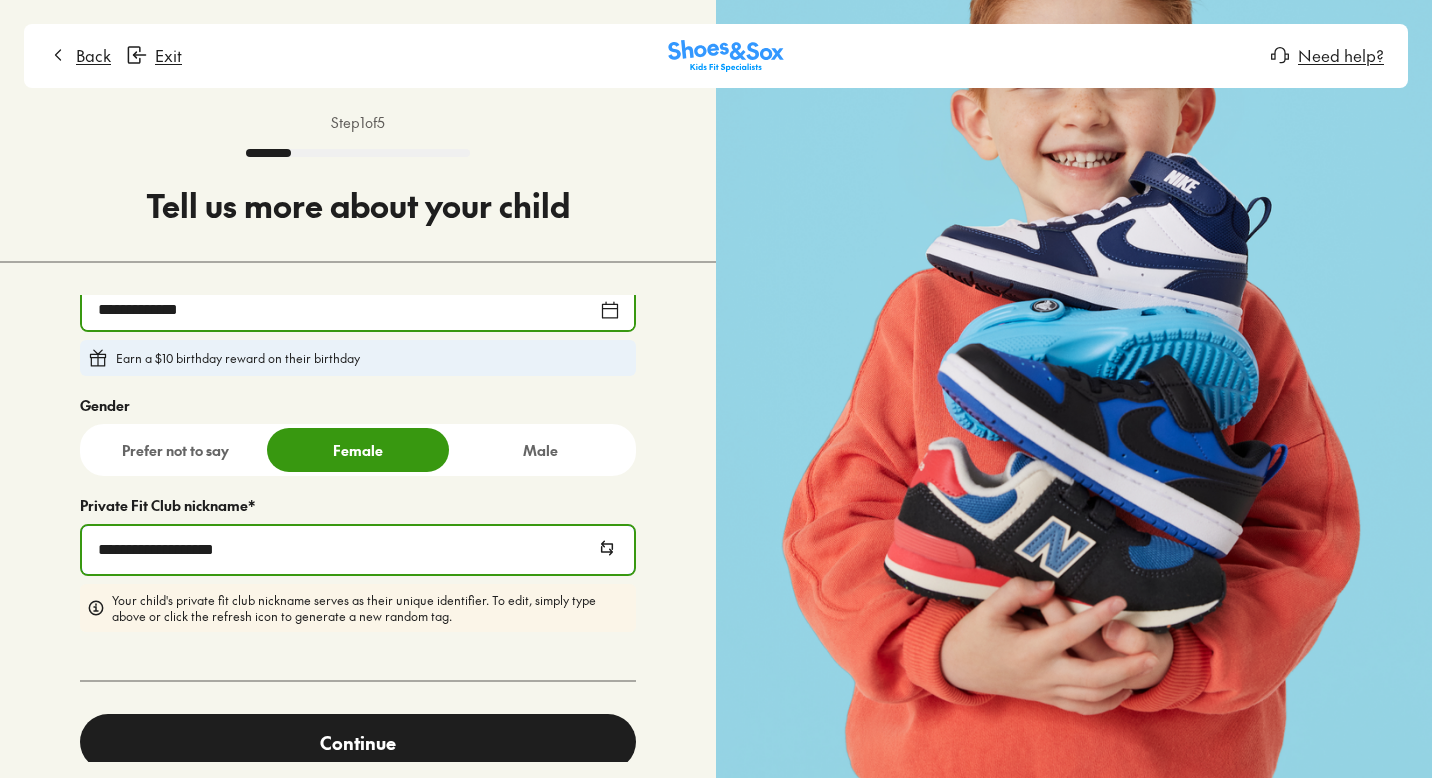 click on "**********" at bounding box center [358, 550] 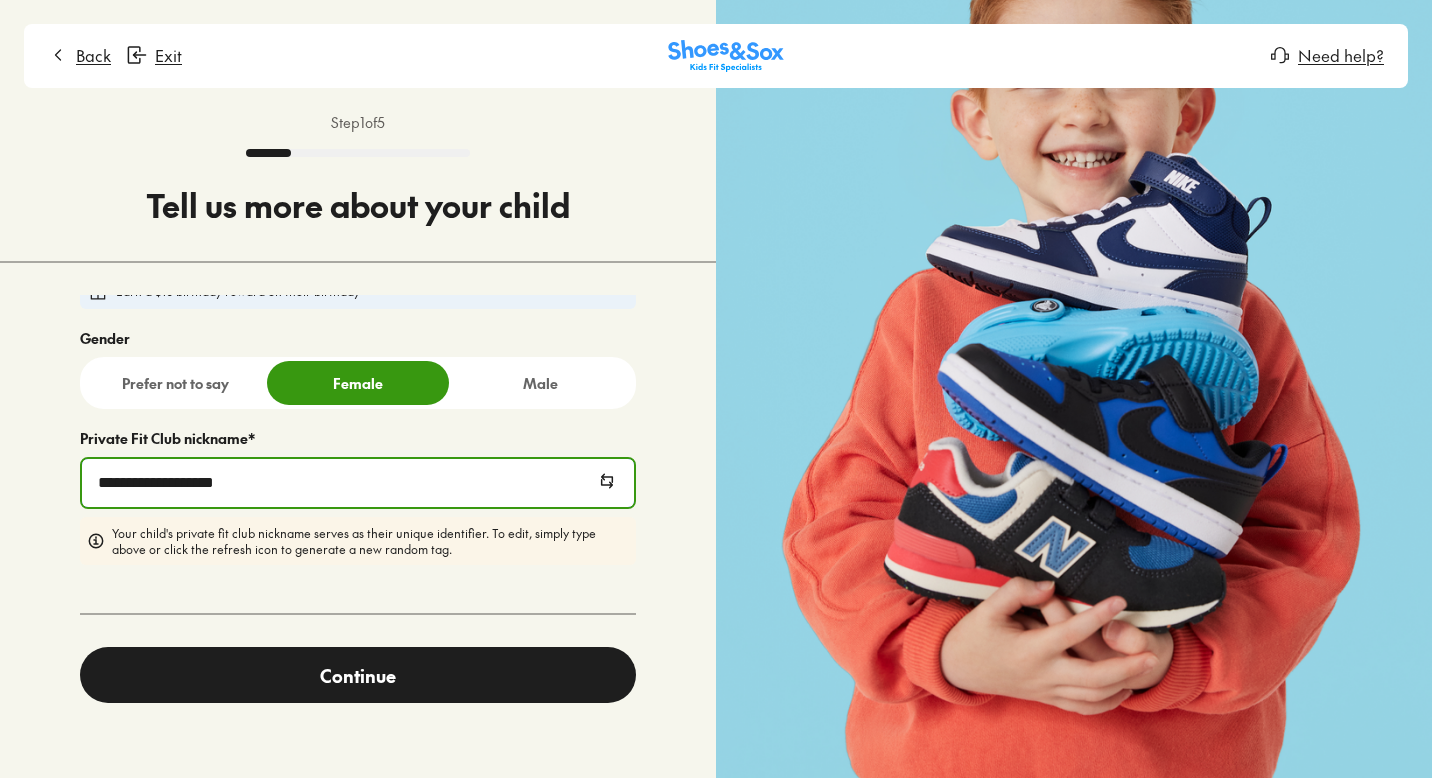 scroll, scrollTop: 205, scrollLeft: 0, axis: vertical 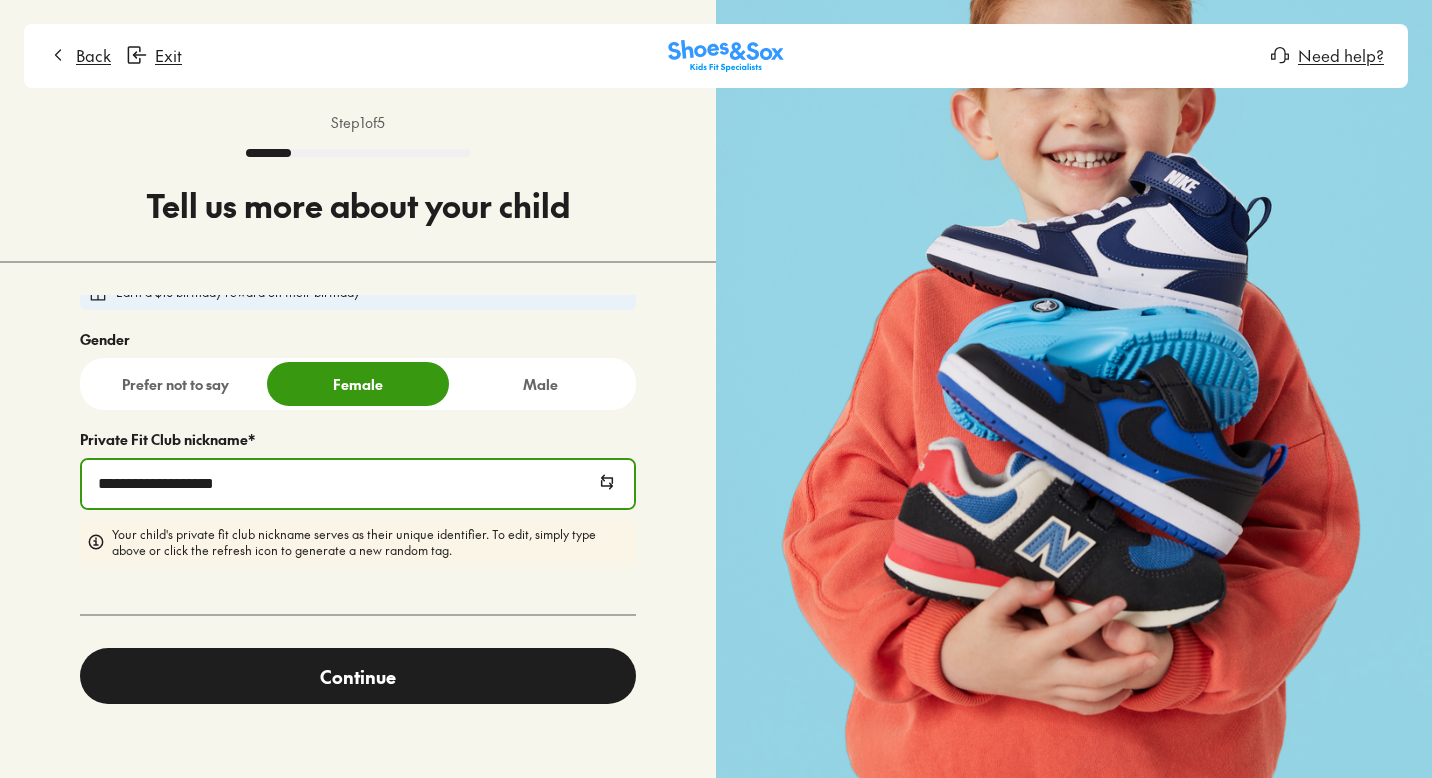 click on "Continue" at bounding box center [358, 676] 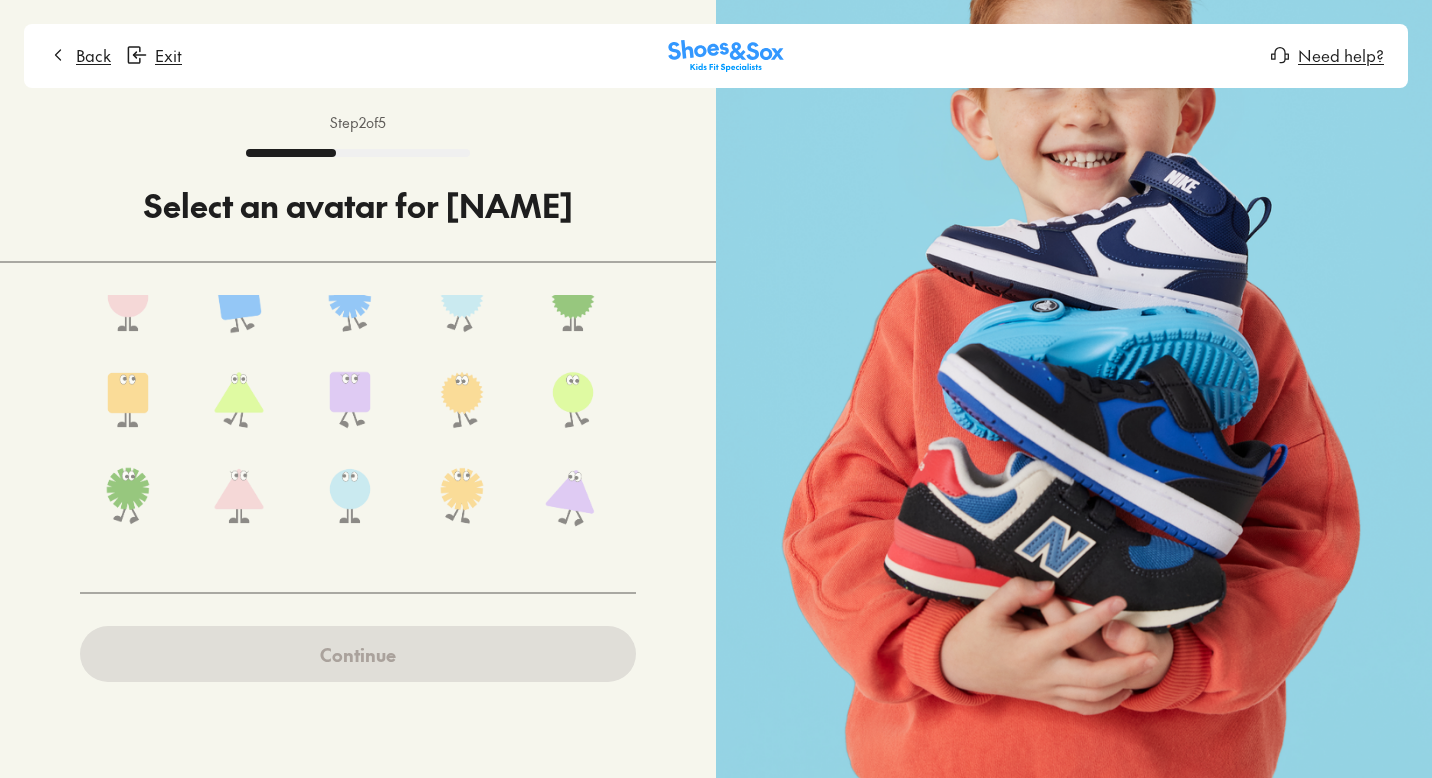 scroll, scrollTop: 0, scrollLeft: 0, axis: both 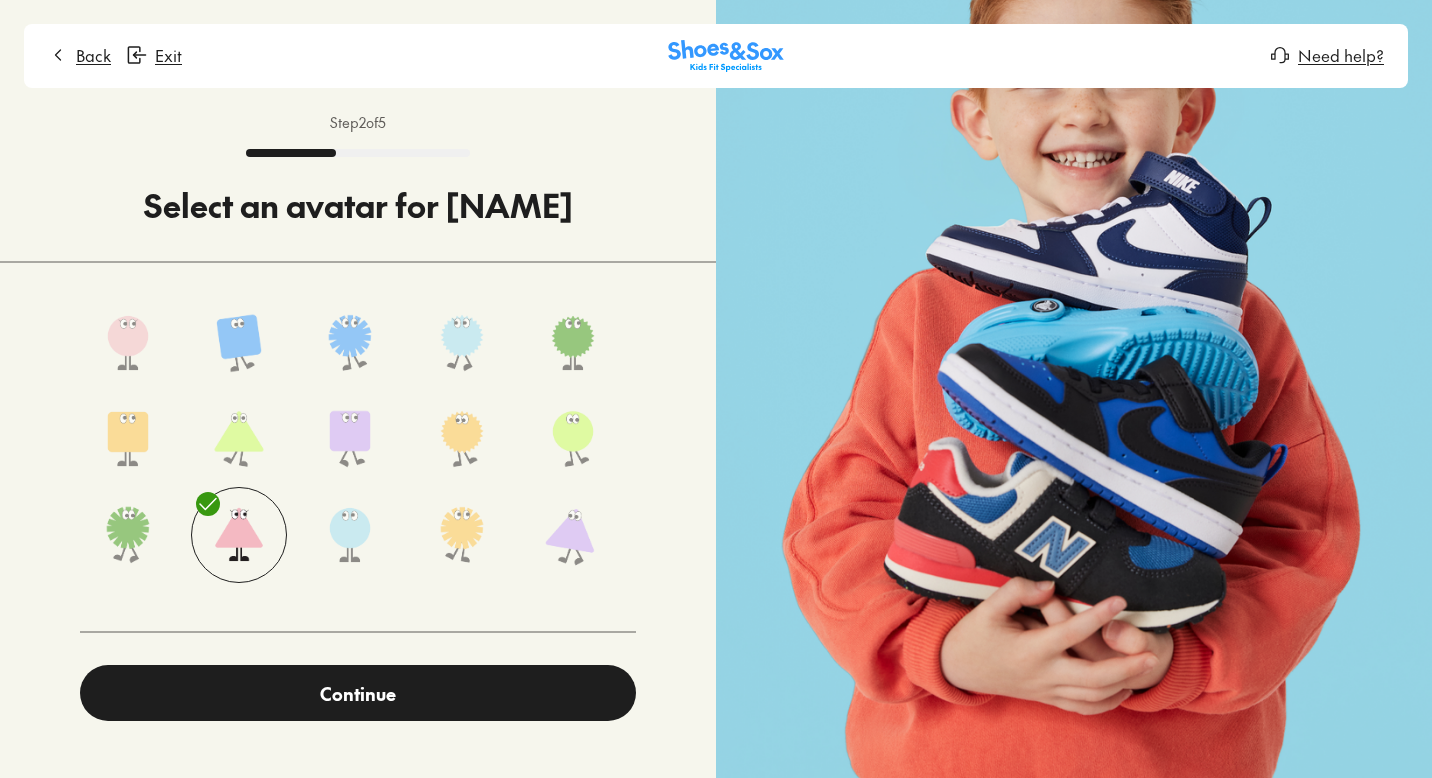 click on "Continue" at bounding box center (358, 693) 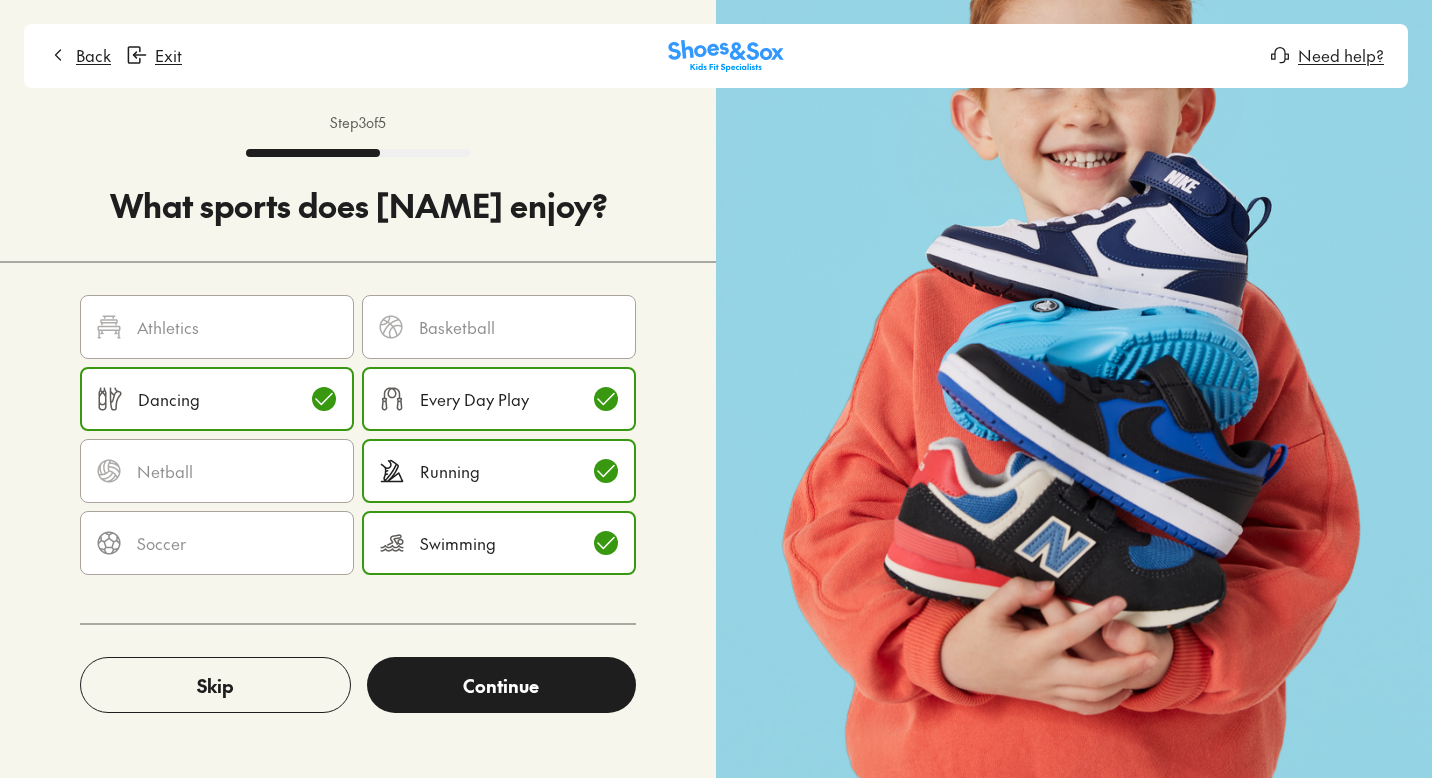 click on "Continue" at bounding box center (501, 685) 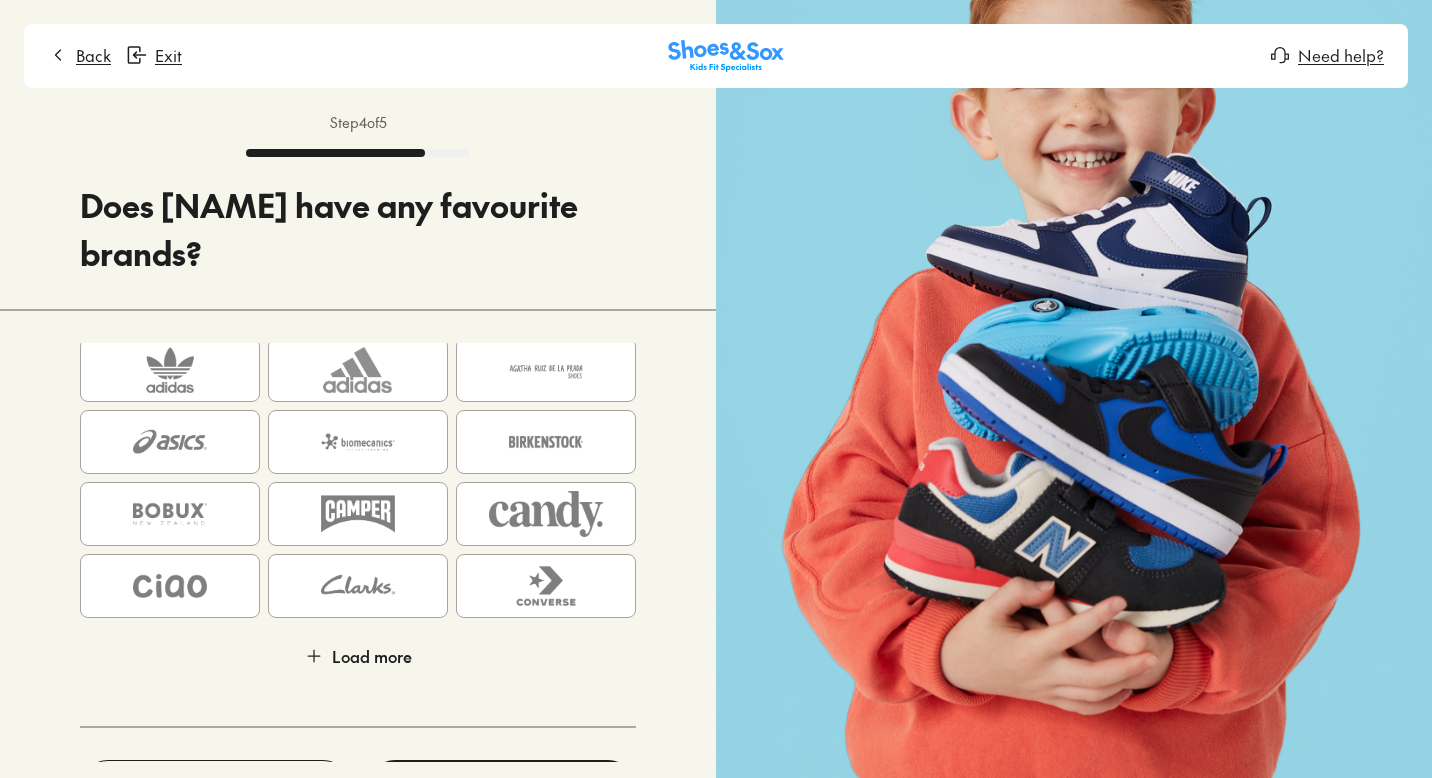 scroll, scrollTop: 0, scrollLeft: 0, axis: both 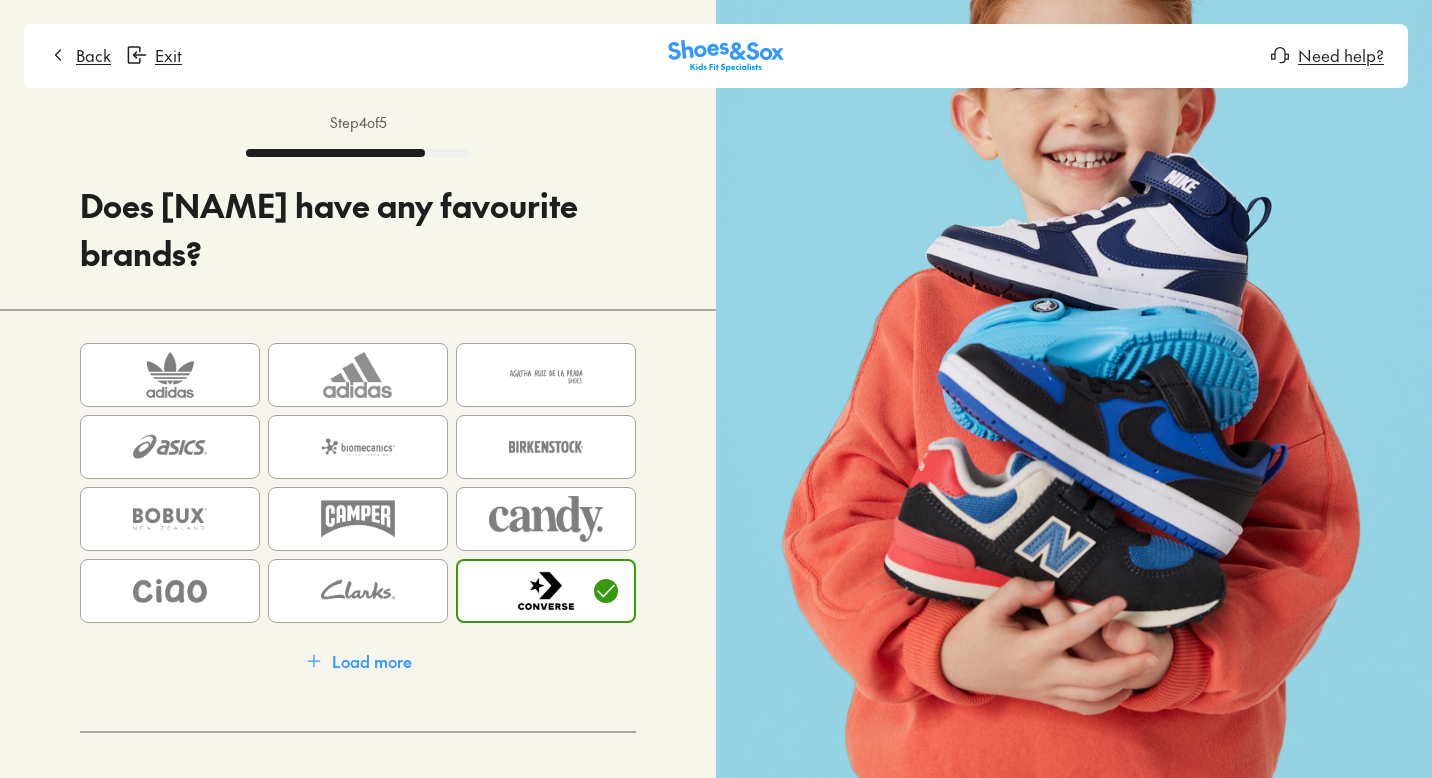 click on "Load more" at bounding box center [372, 661] 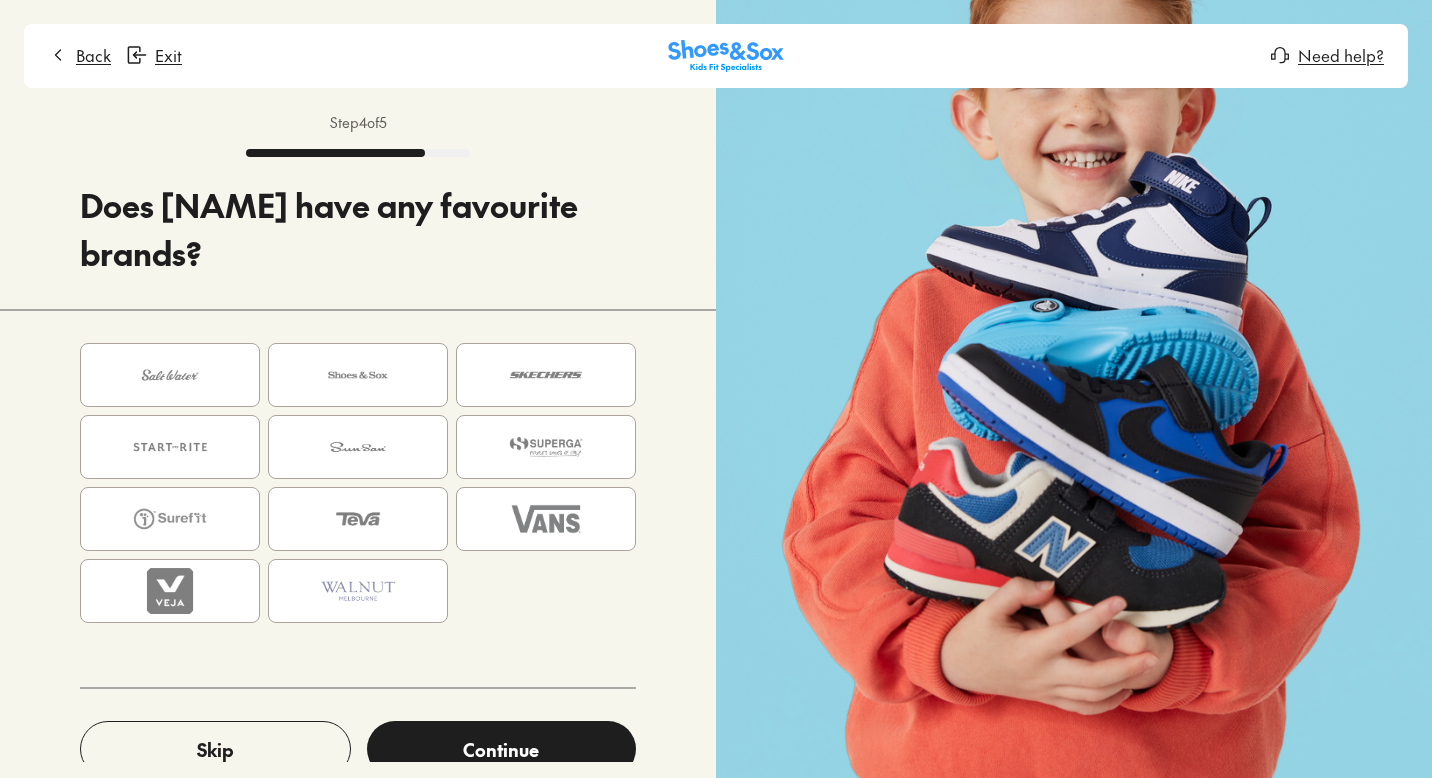 scroll, scrollTop: 717, scrollLeft: 0, axis: vertical 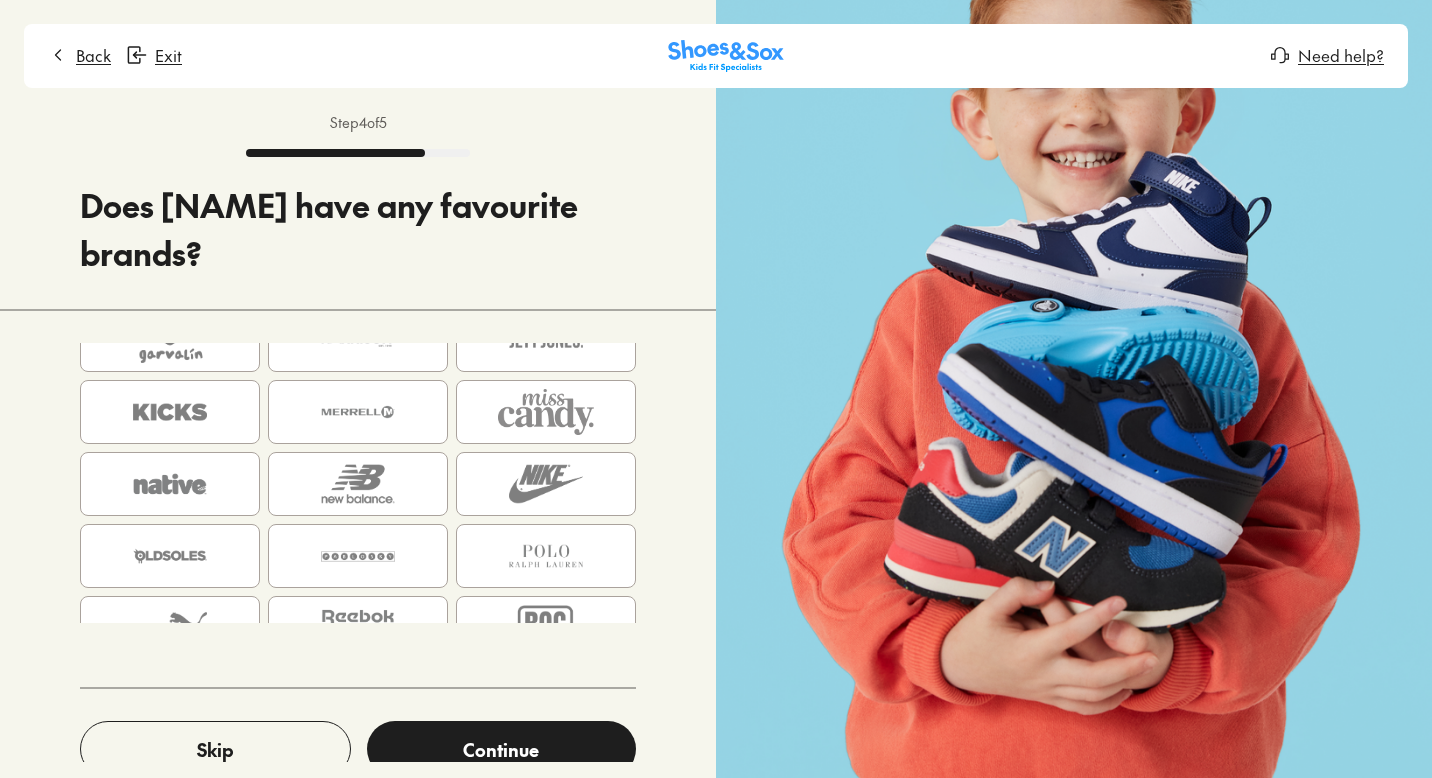 click on "Continue" at bounding box center [501, 749] 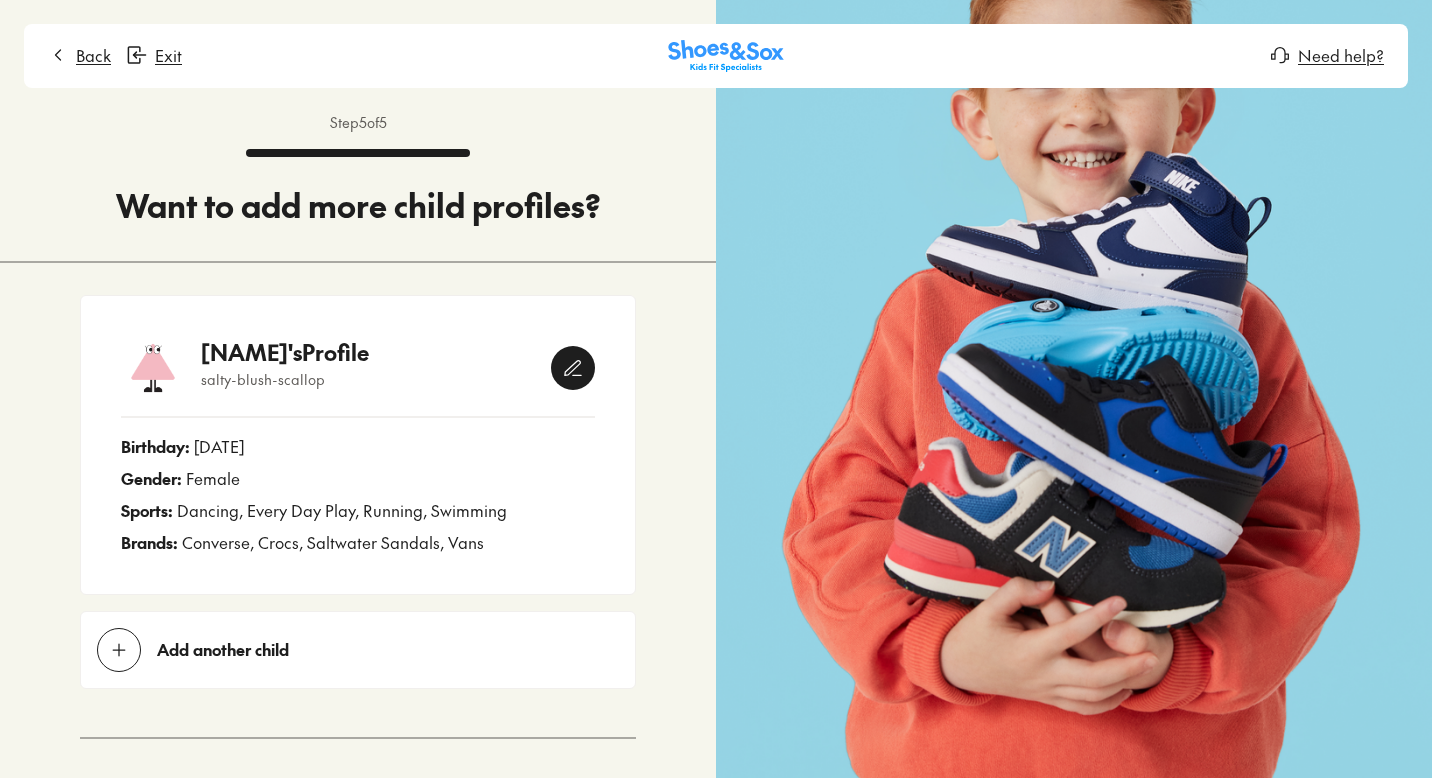 scroll, scrollTop: 145, scrollLeft: 0, axis: vertical 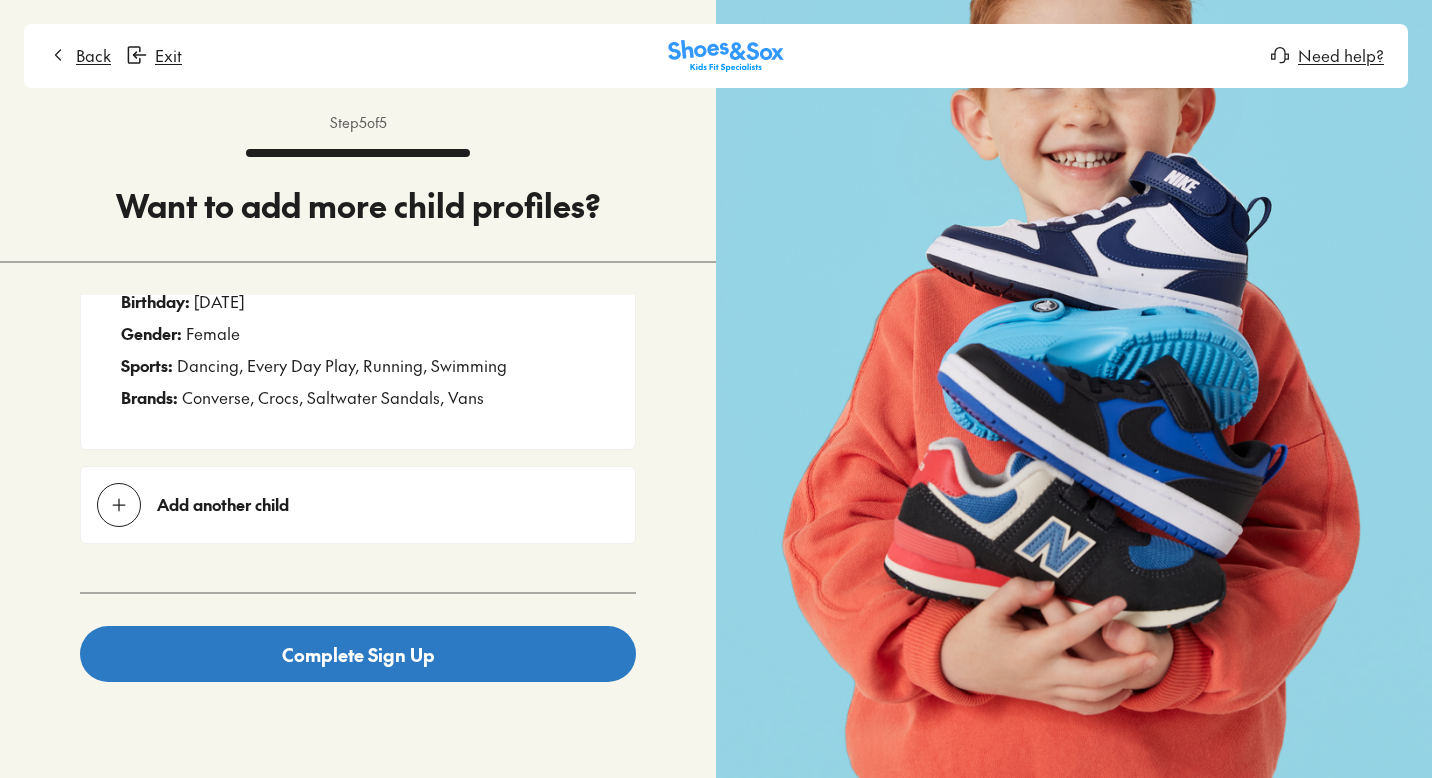 click on "Complete Sign Up" at bounding box center (358, 654) 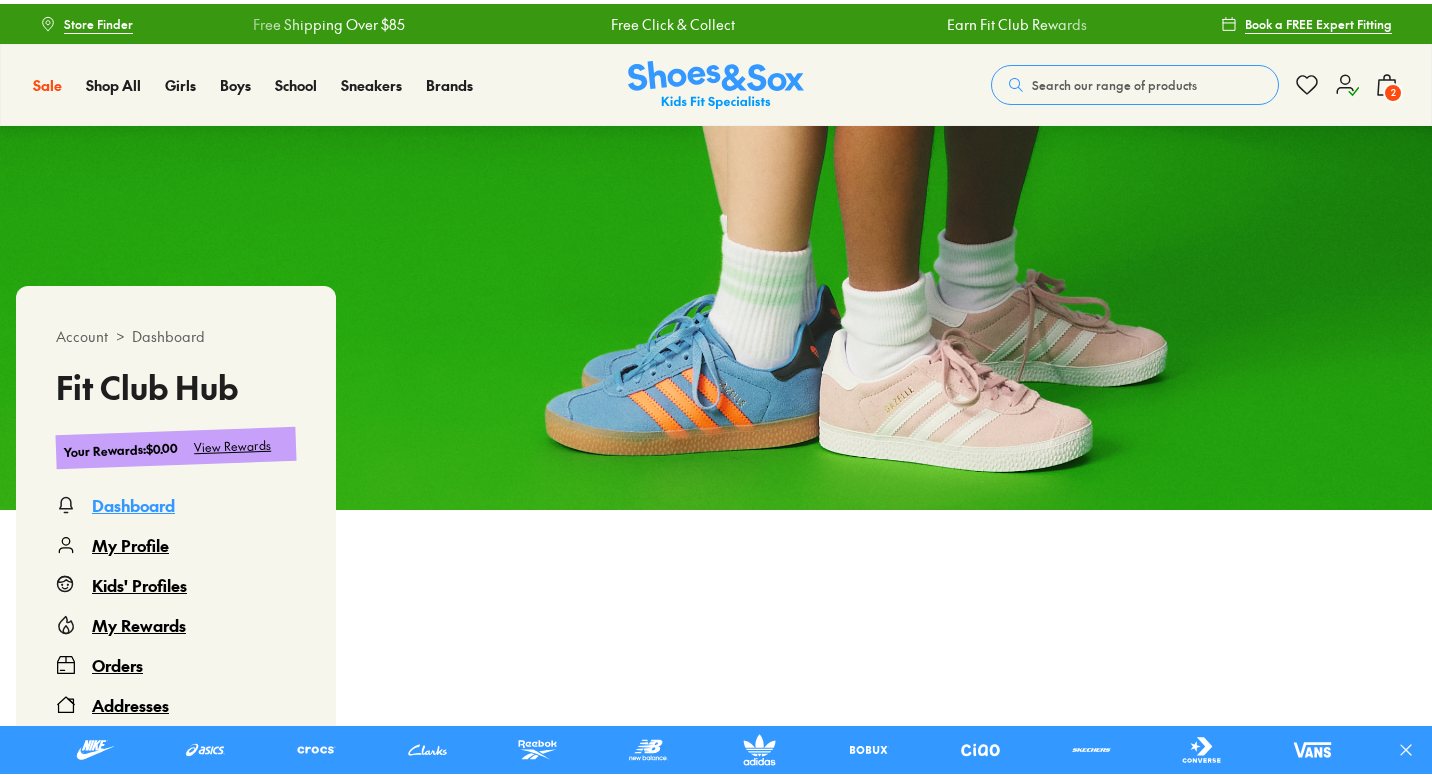 scroll, scrollTop: 84, scrollLeft: 0, axis: vertical 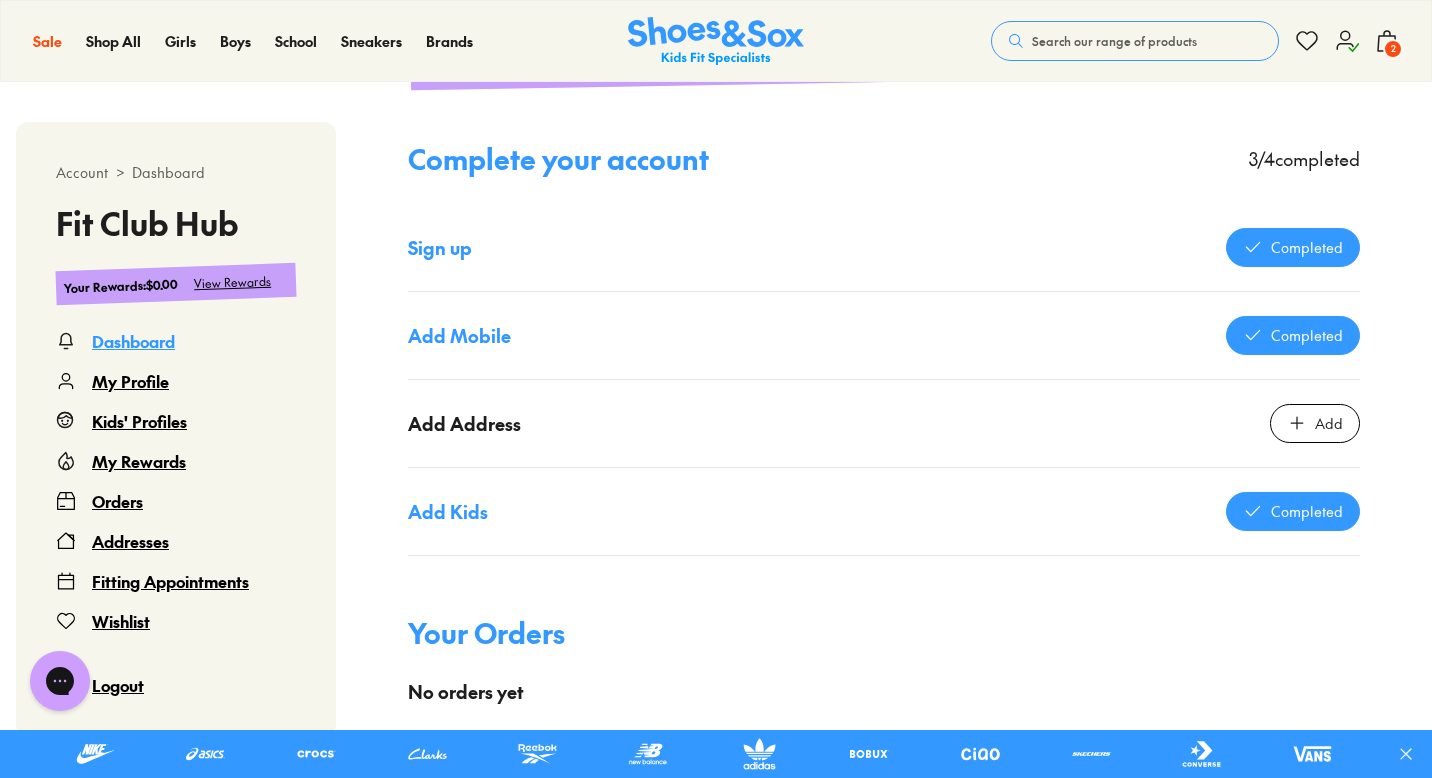 click on "Add" at bounding box center (1329, 423) 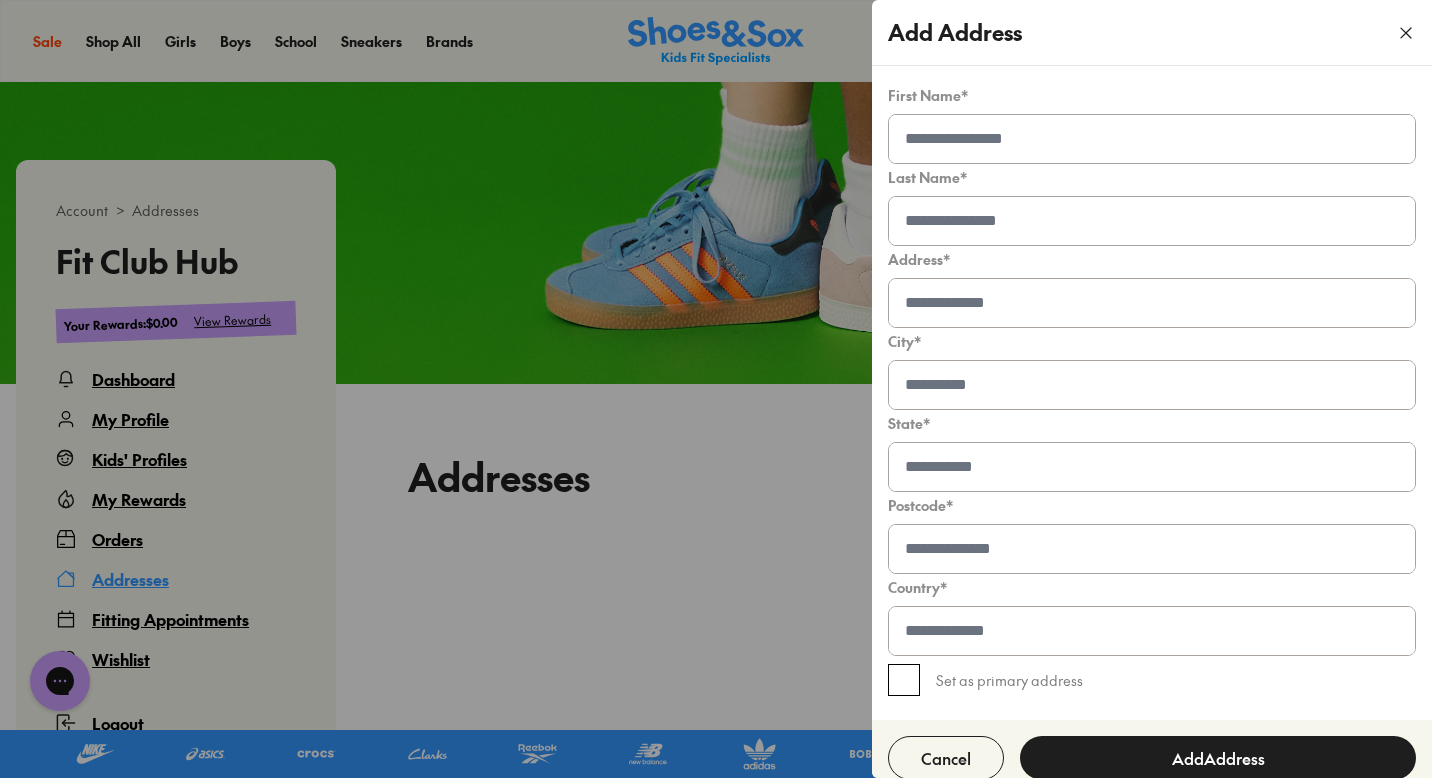 click at bounding box center (1152, 139) 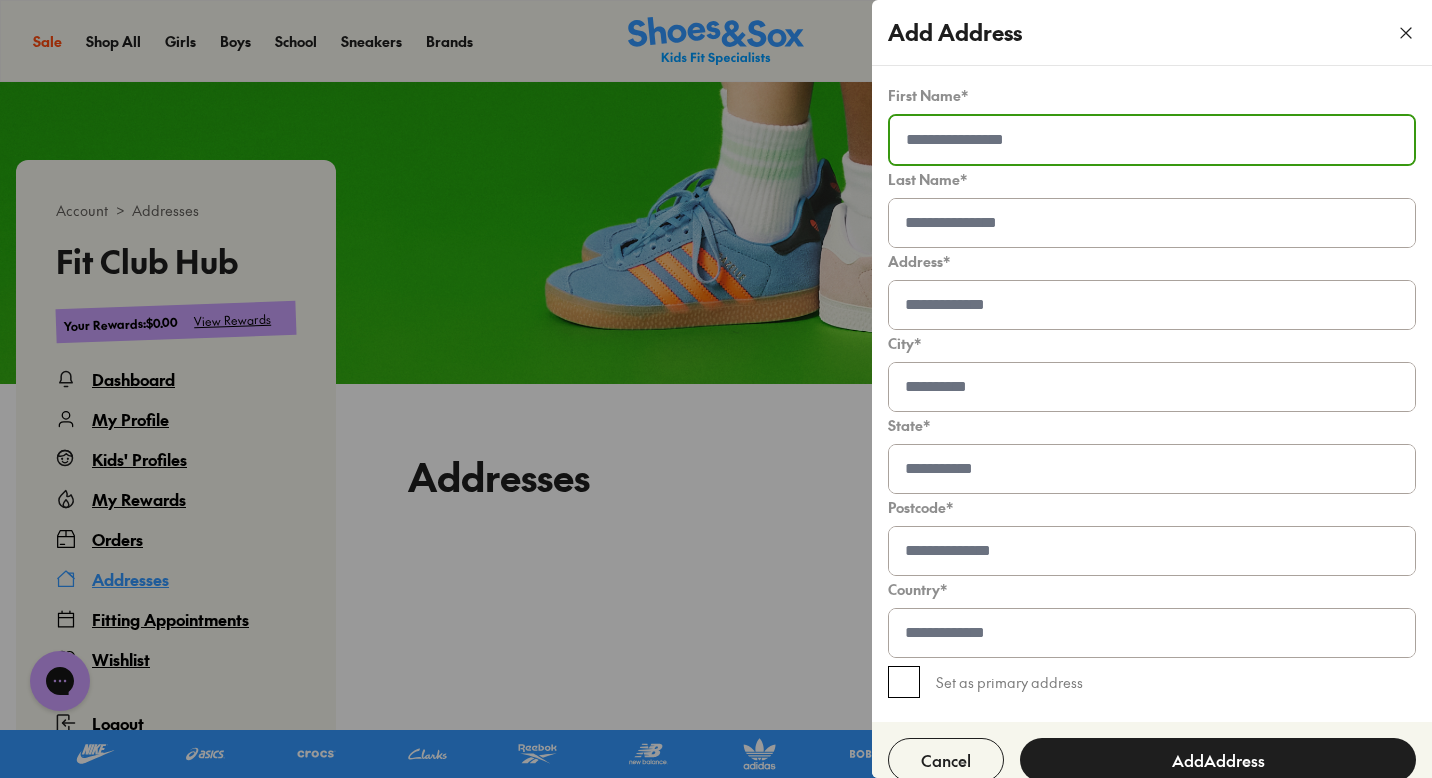 type on "*******" 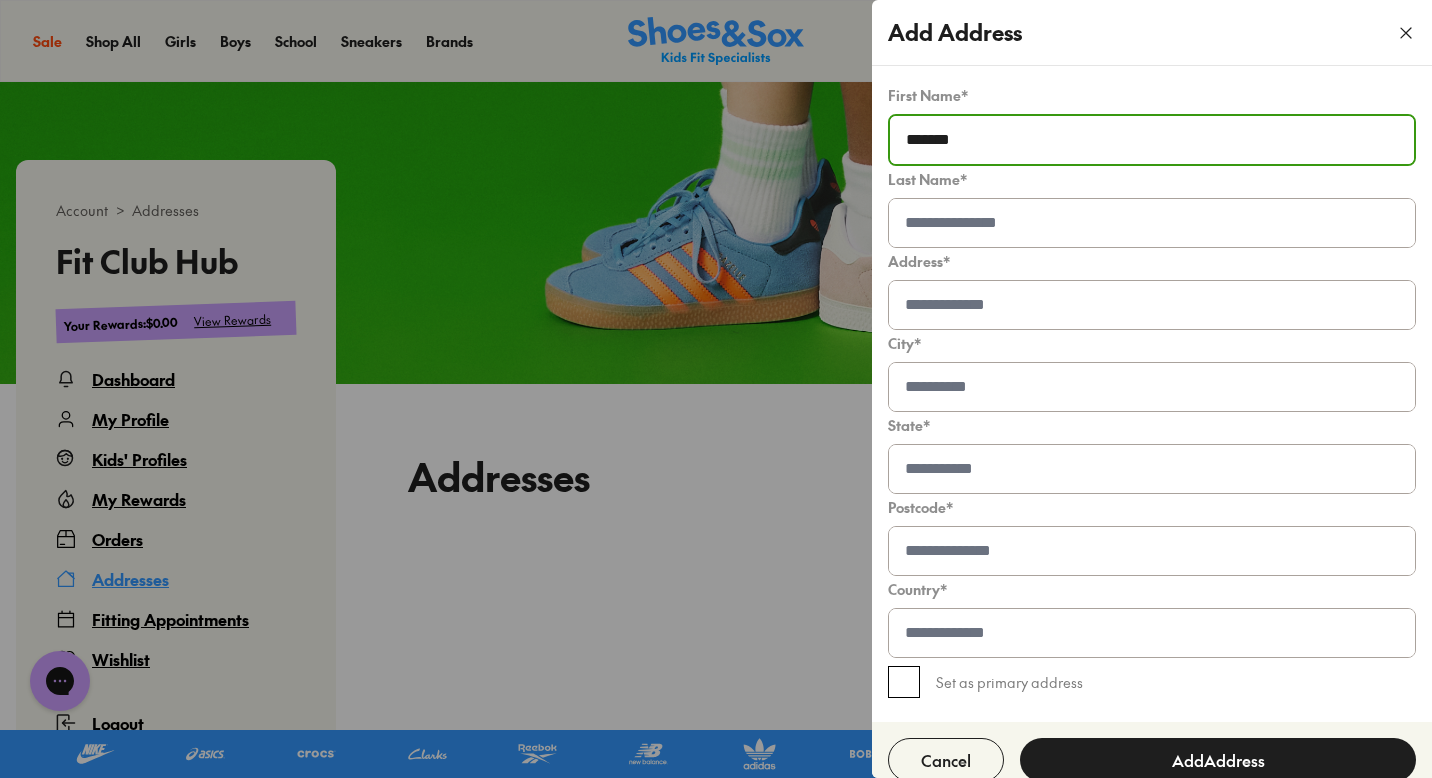 type on "********" 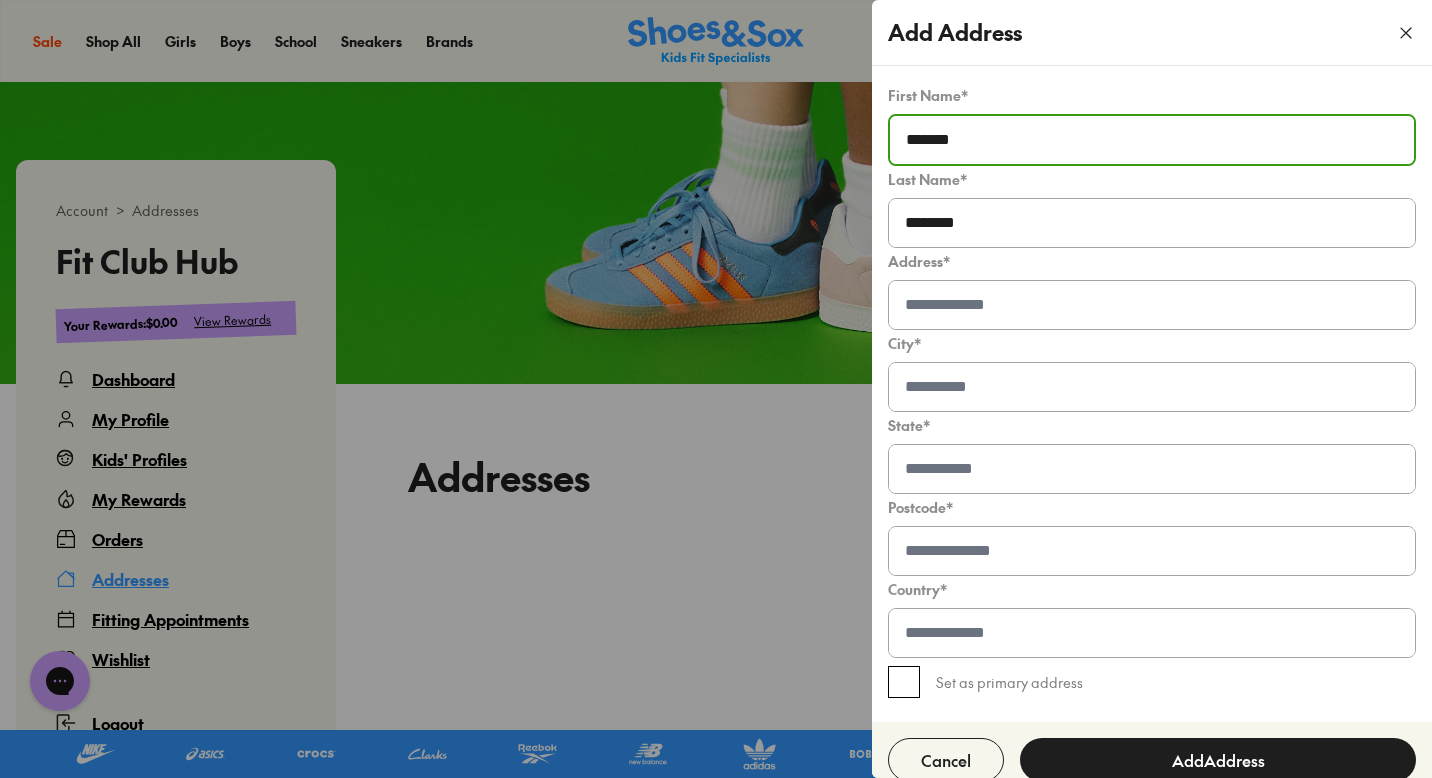 type on "**********" 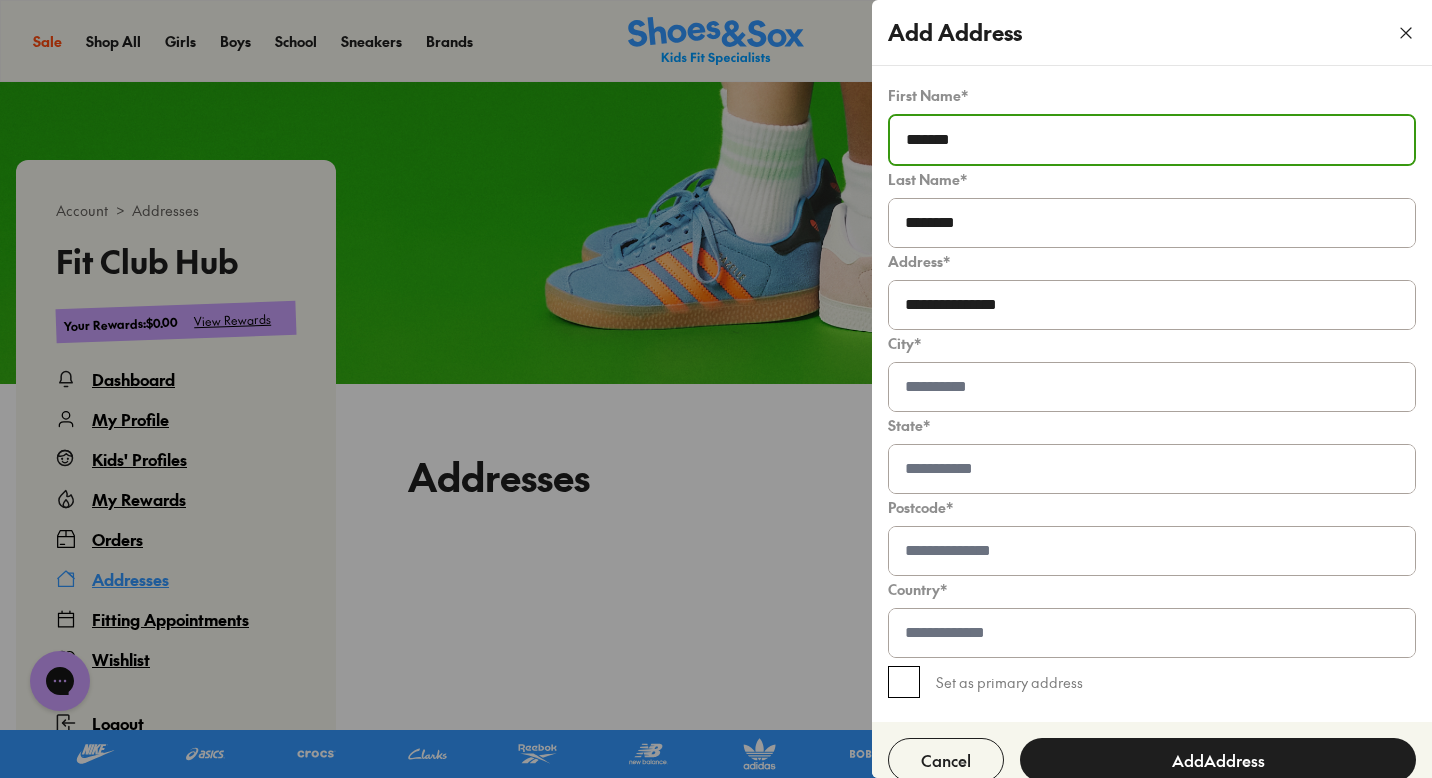 type on "**********" 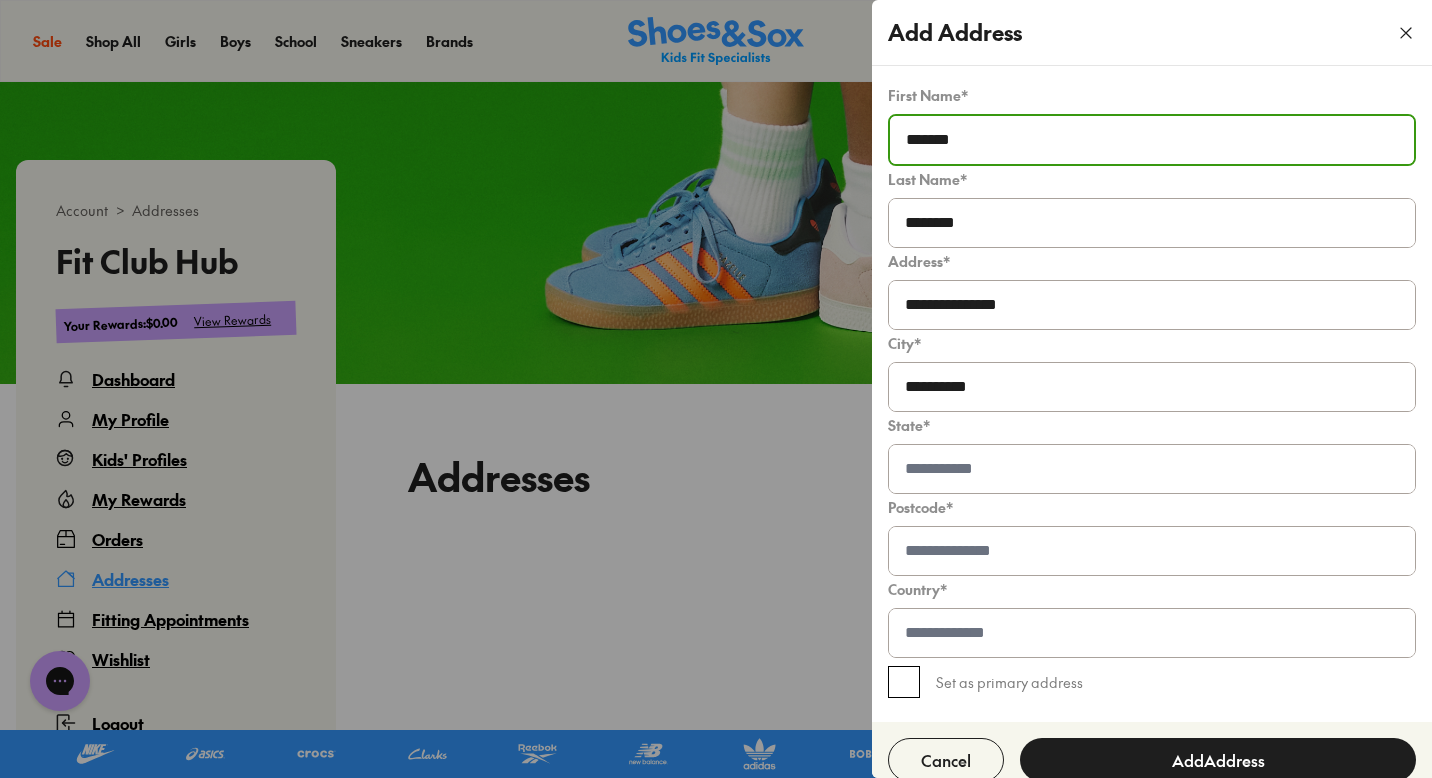 type on "***" 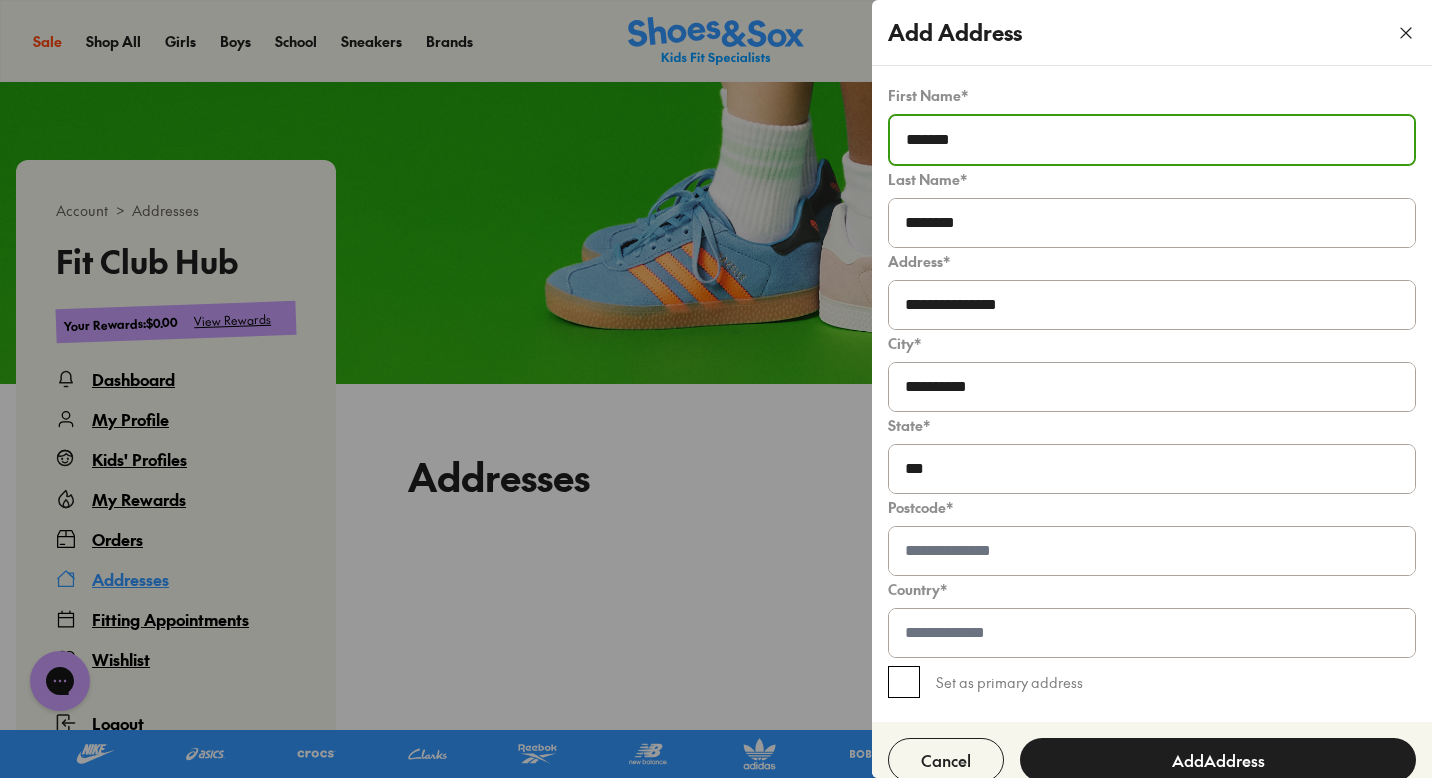 type on "****" 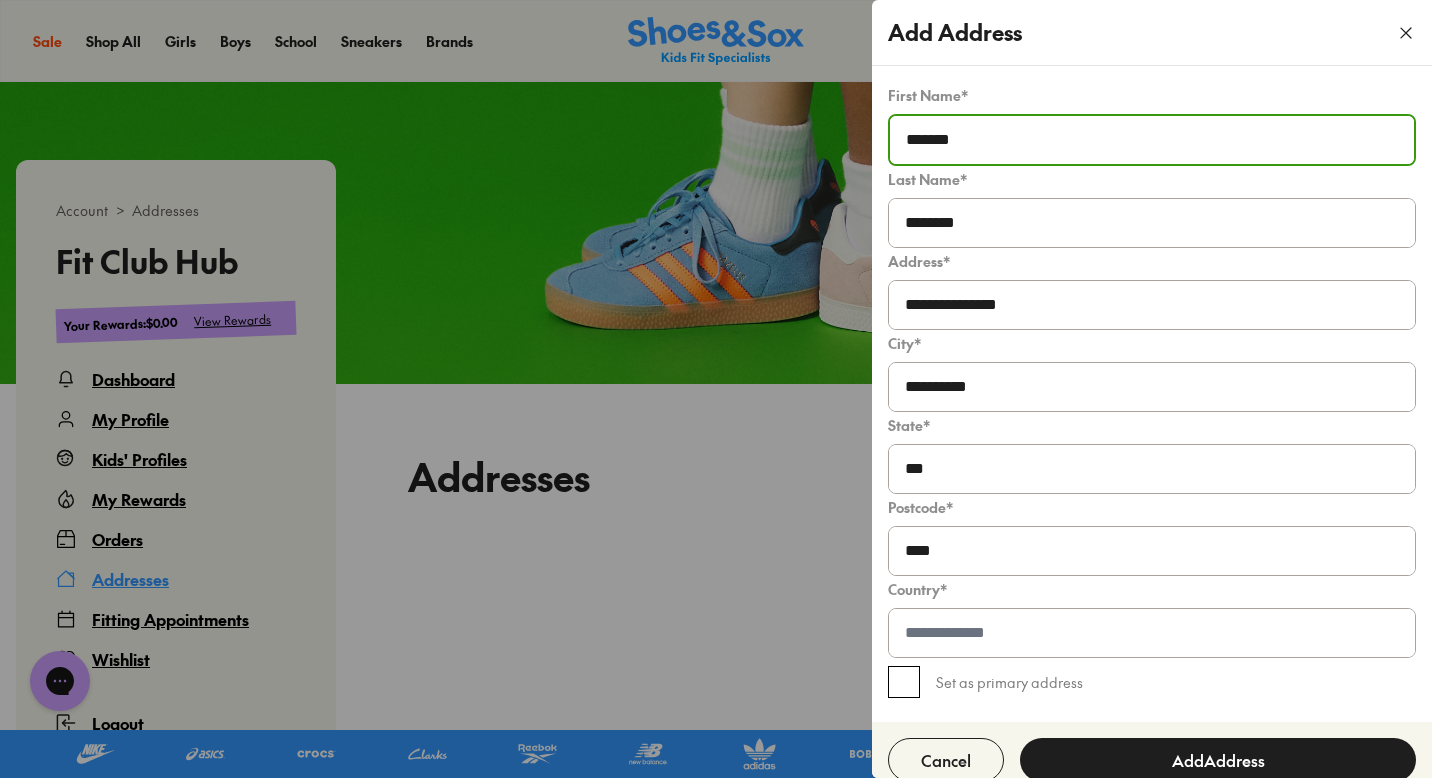 type on "**" 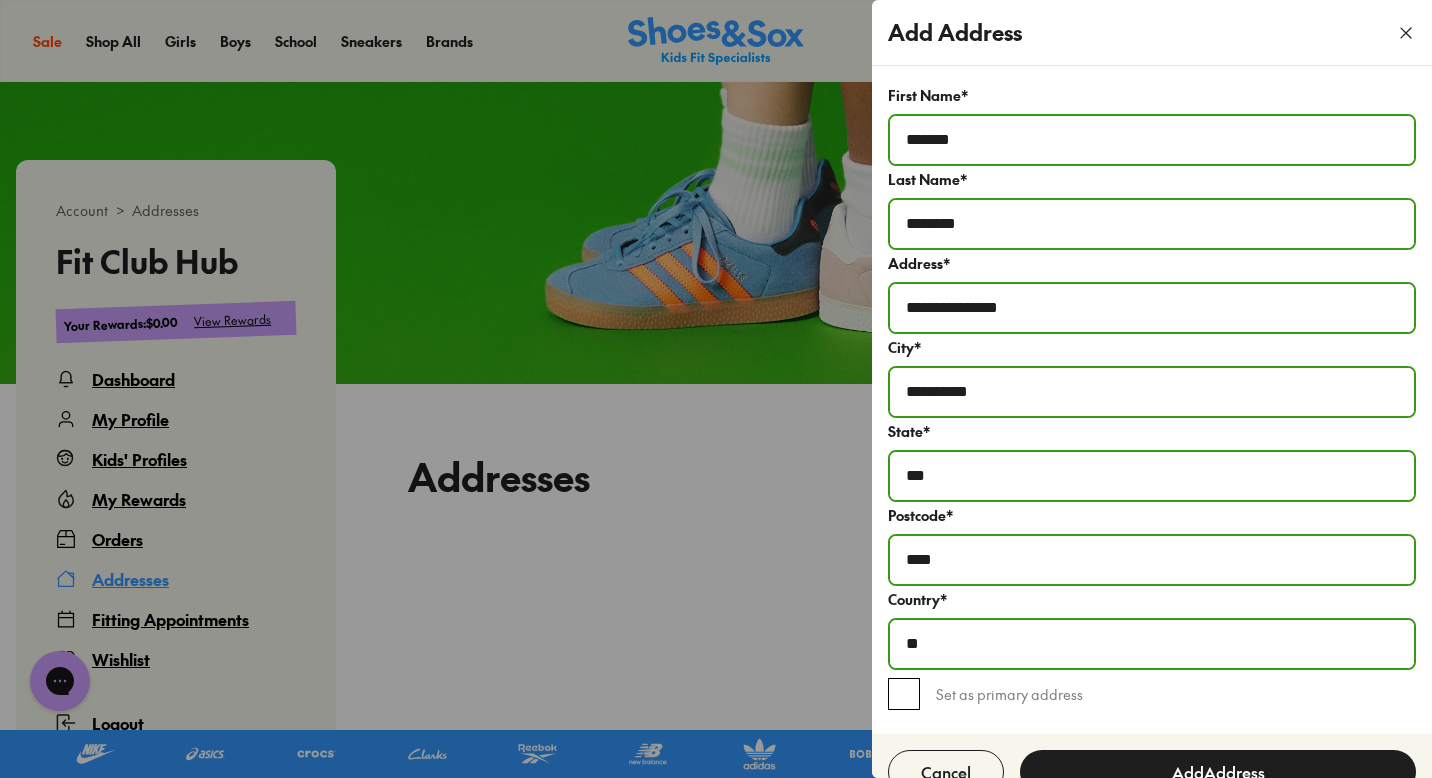 scroll, scrollTop: 32, scrollLeft: 0, axis: vertical 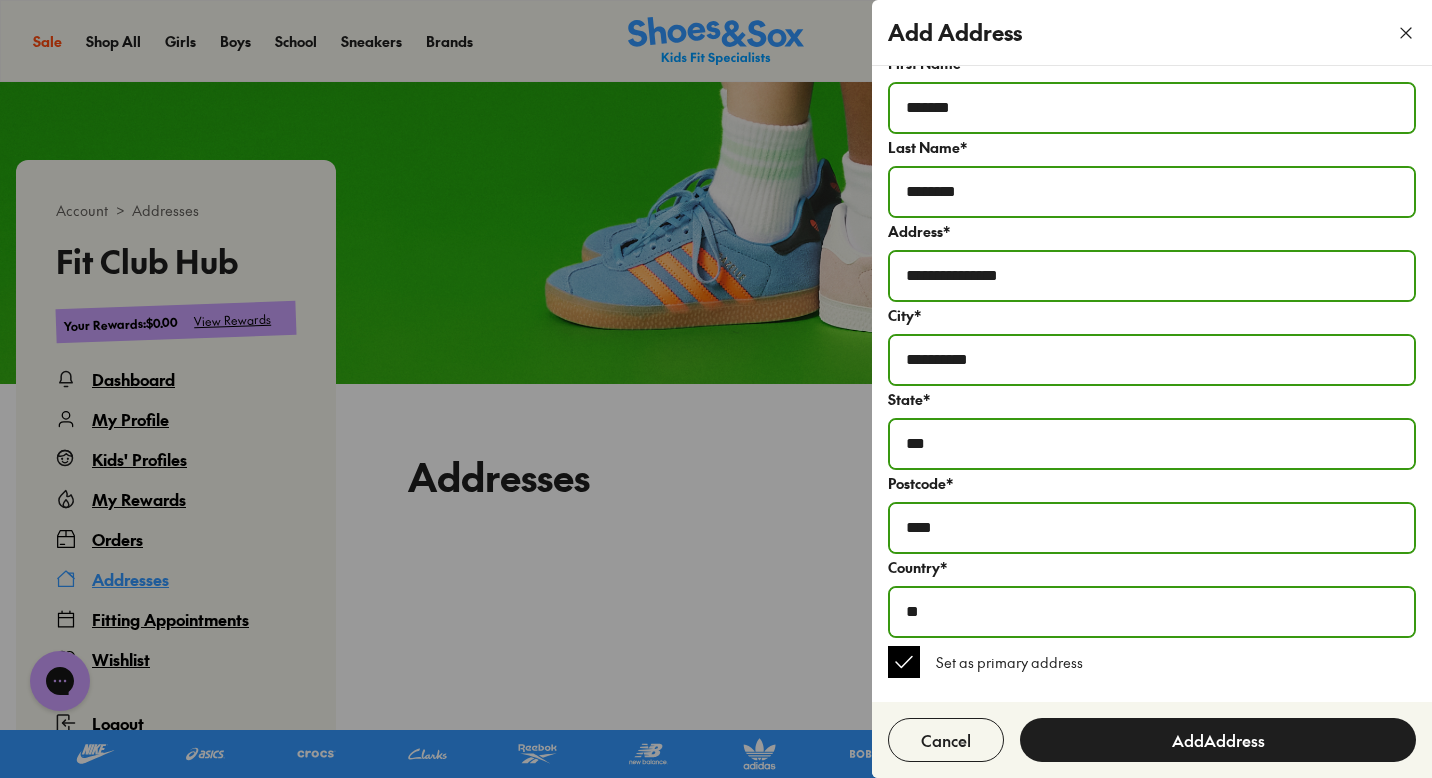 click on "Add  Address" at bounding box center [1218, 740] 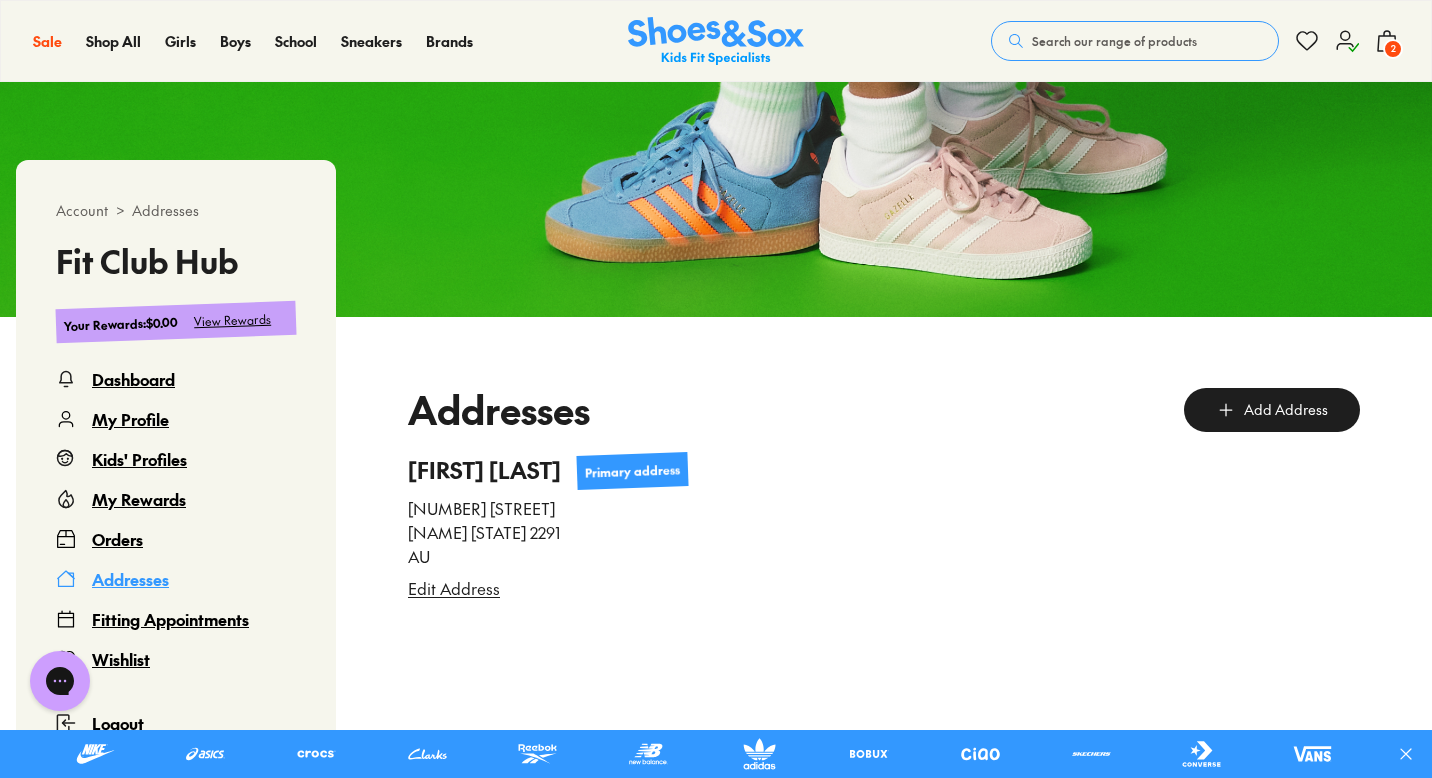 scroll, scrollTop: 0, scrollLeft: 0, axis: both 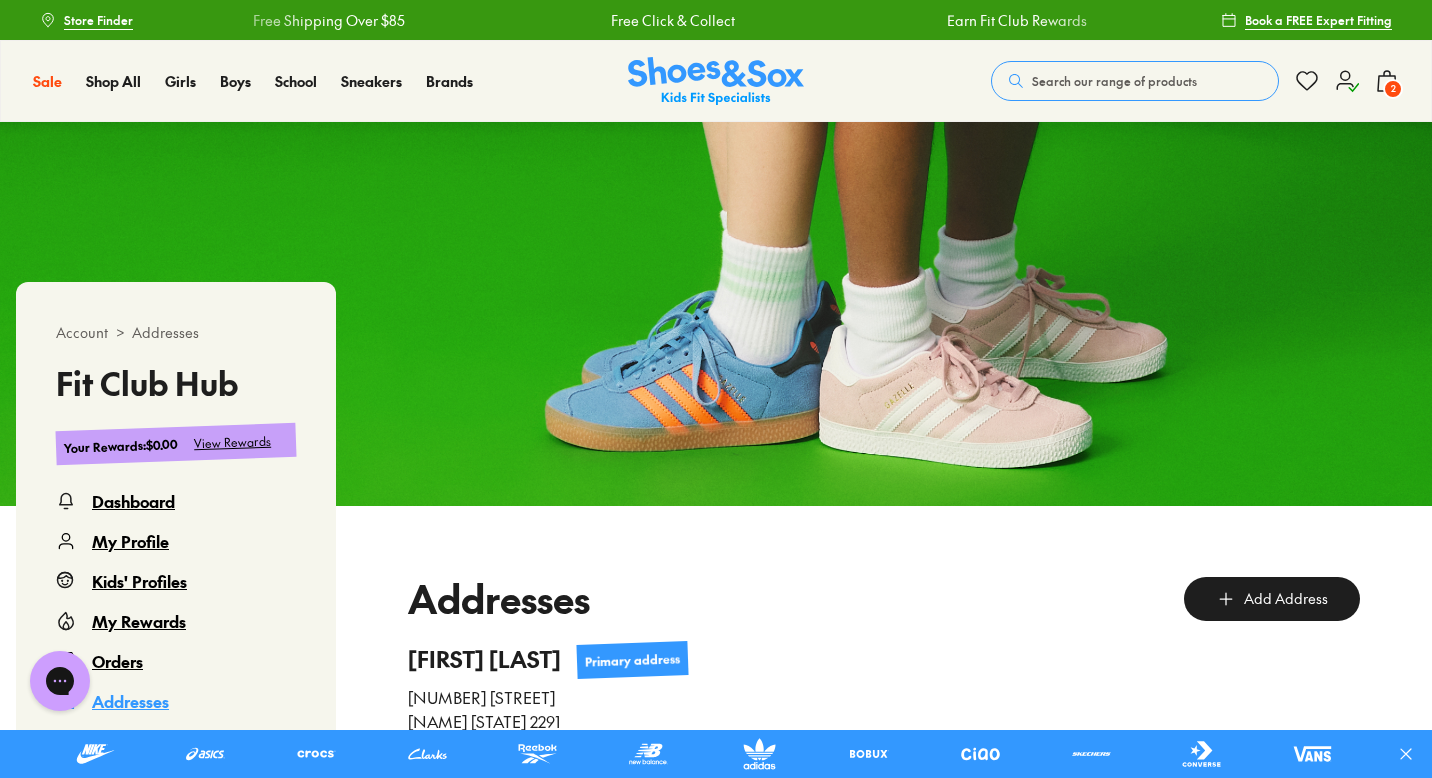 click 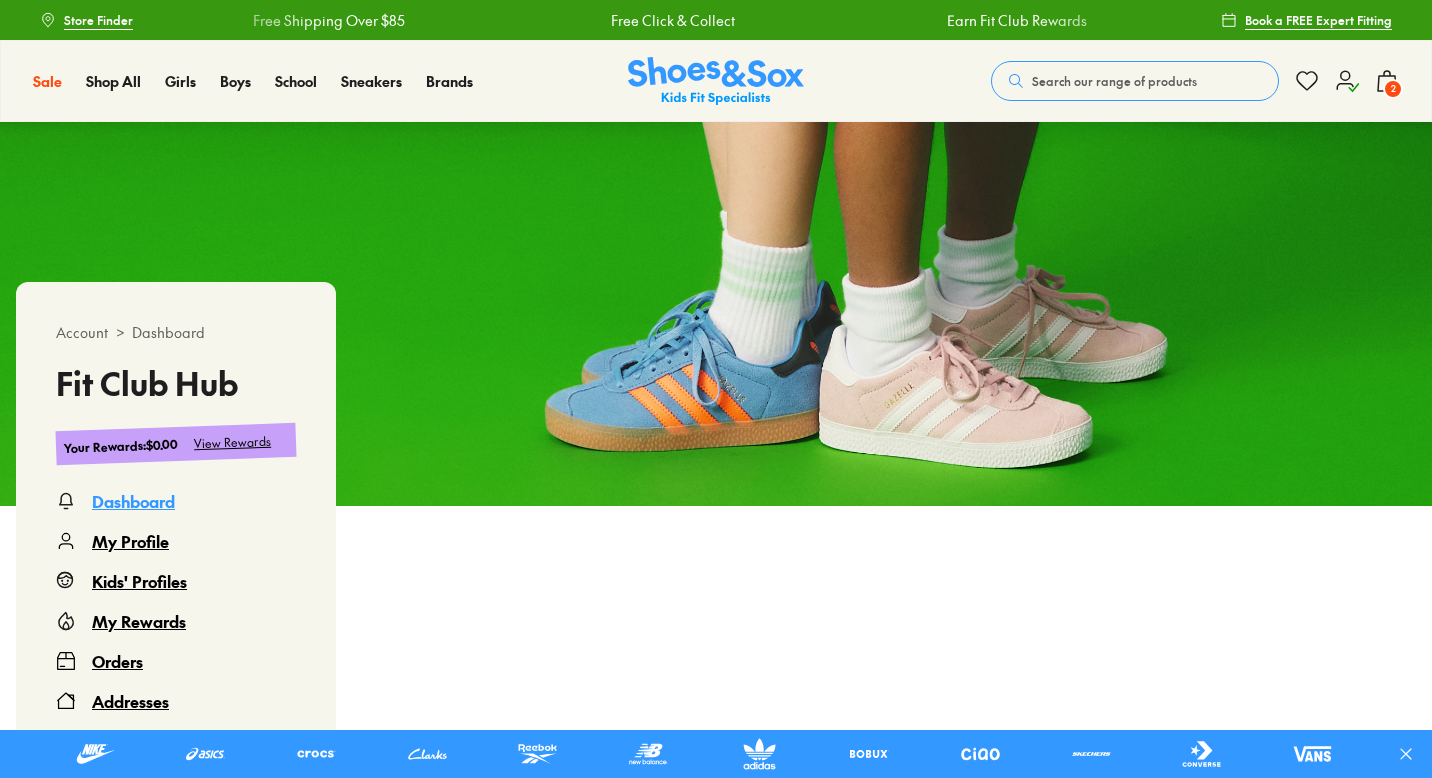 scroll, scrollTop: 0, scrollLeft: 0, axis: both 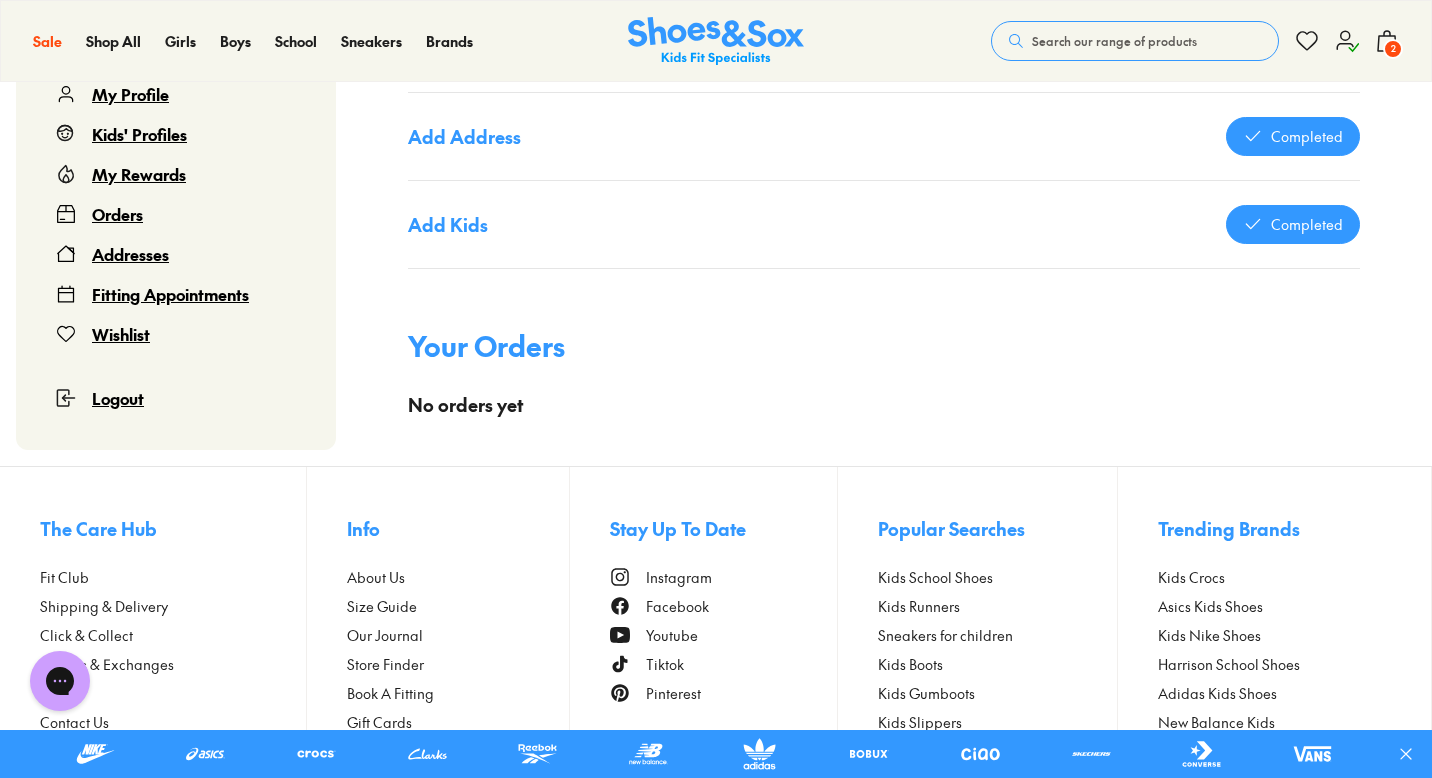 click on "Logout" at bounding box center [118, 398] 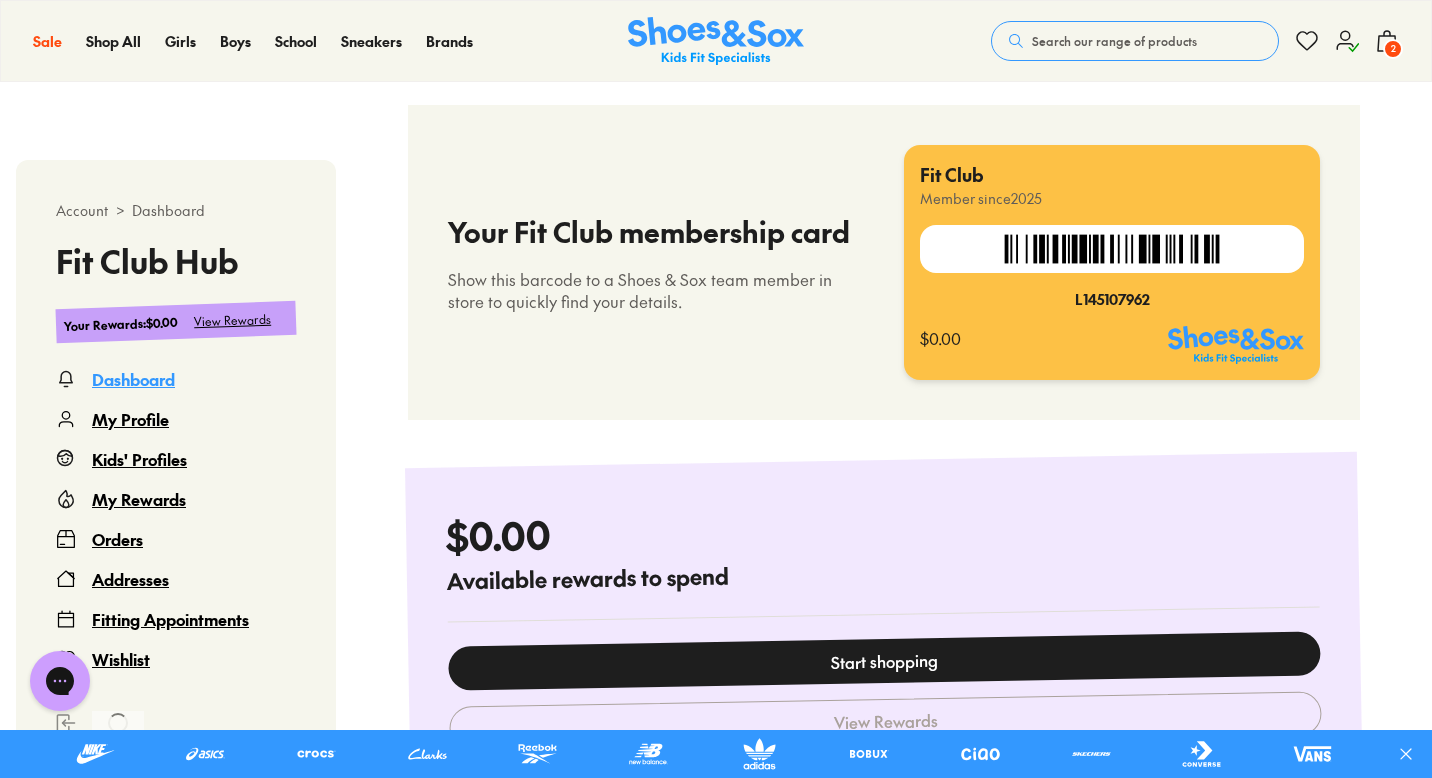 scroll, scrollTop: 1481, scrollLeft: 0, axis: vertical 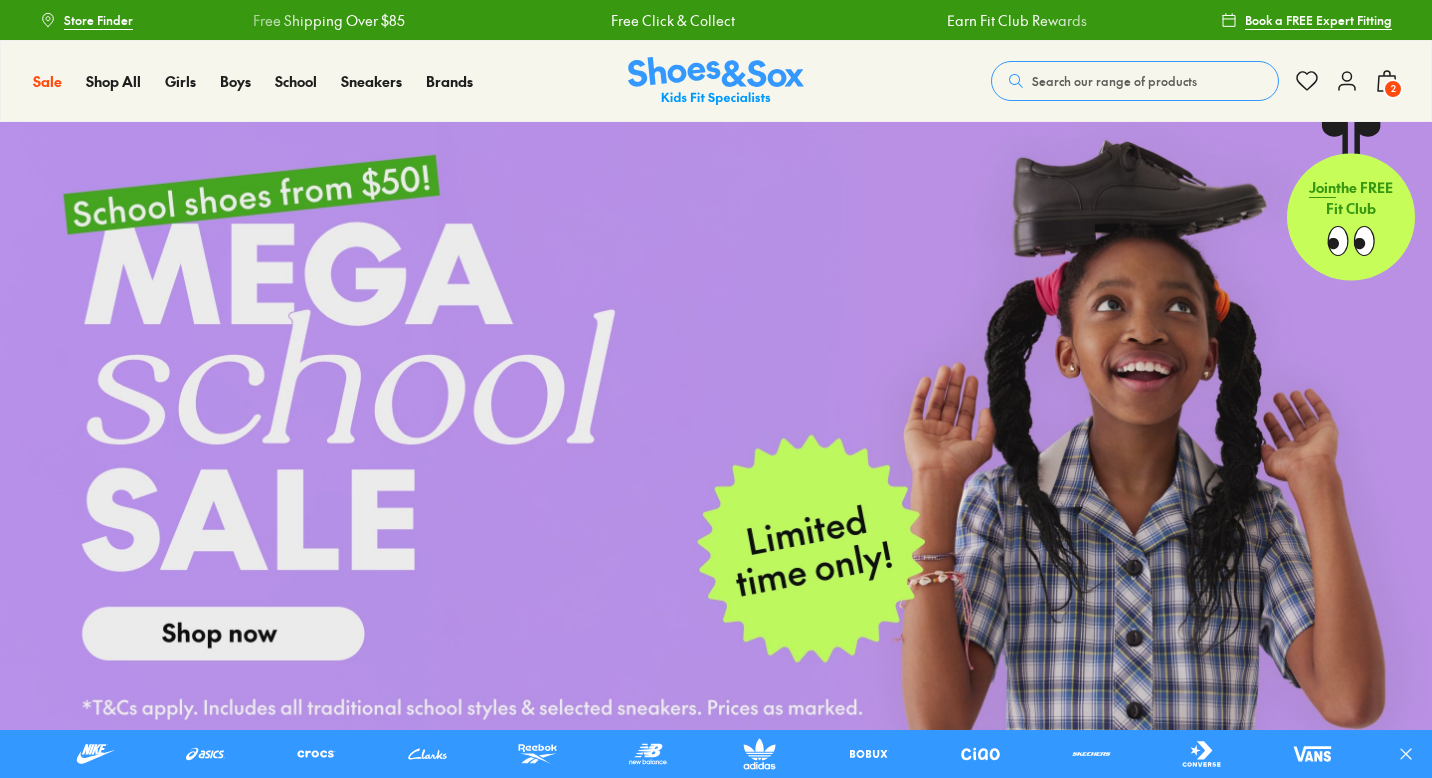 click 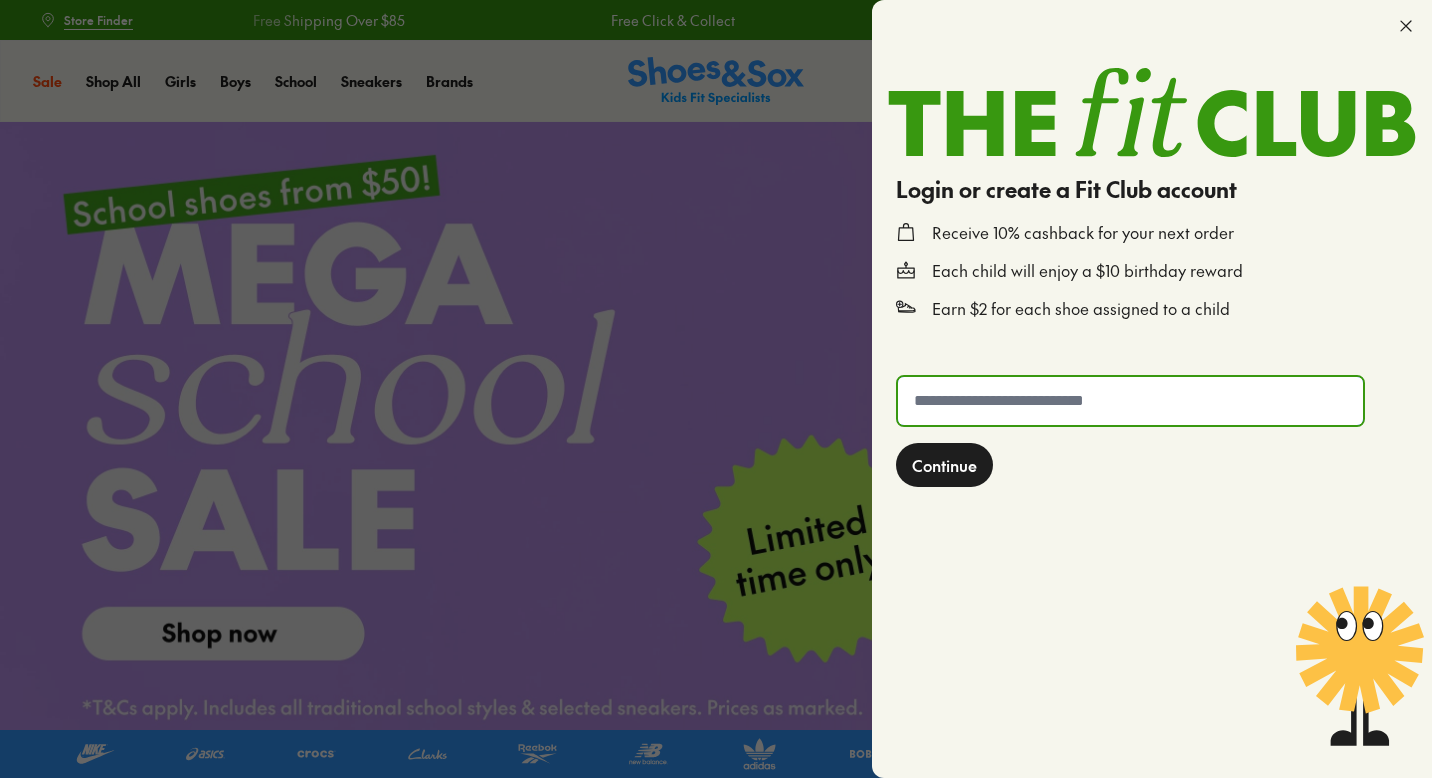 click 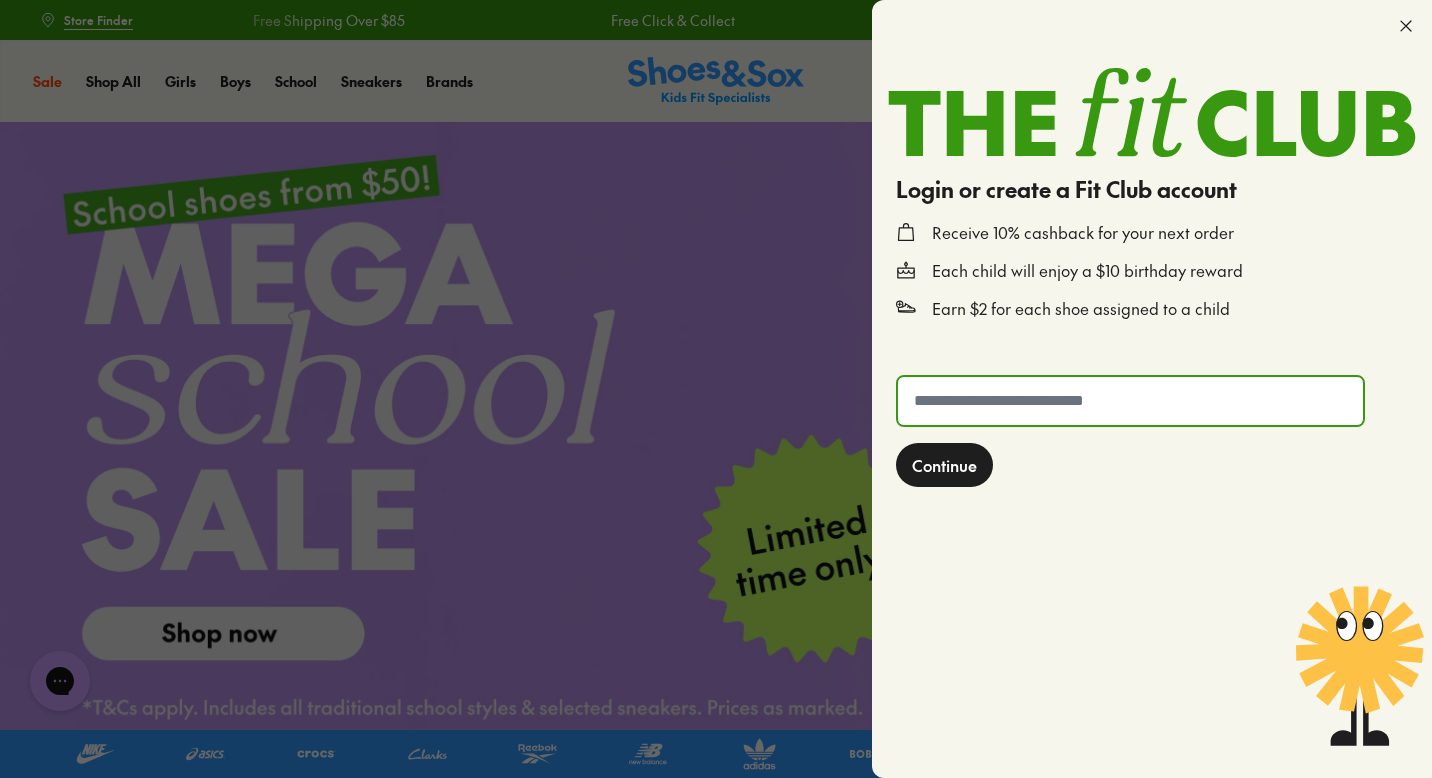scroll, scrollTop: 0, scrollLeft: 0, axis: both 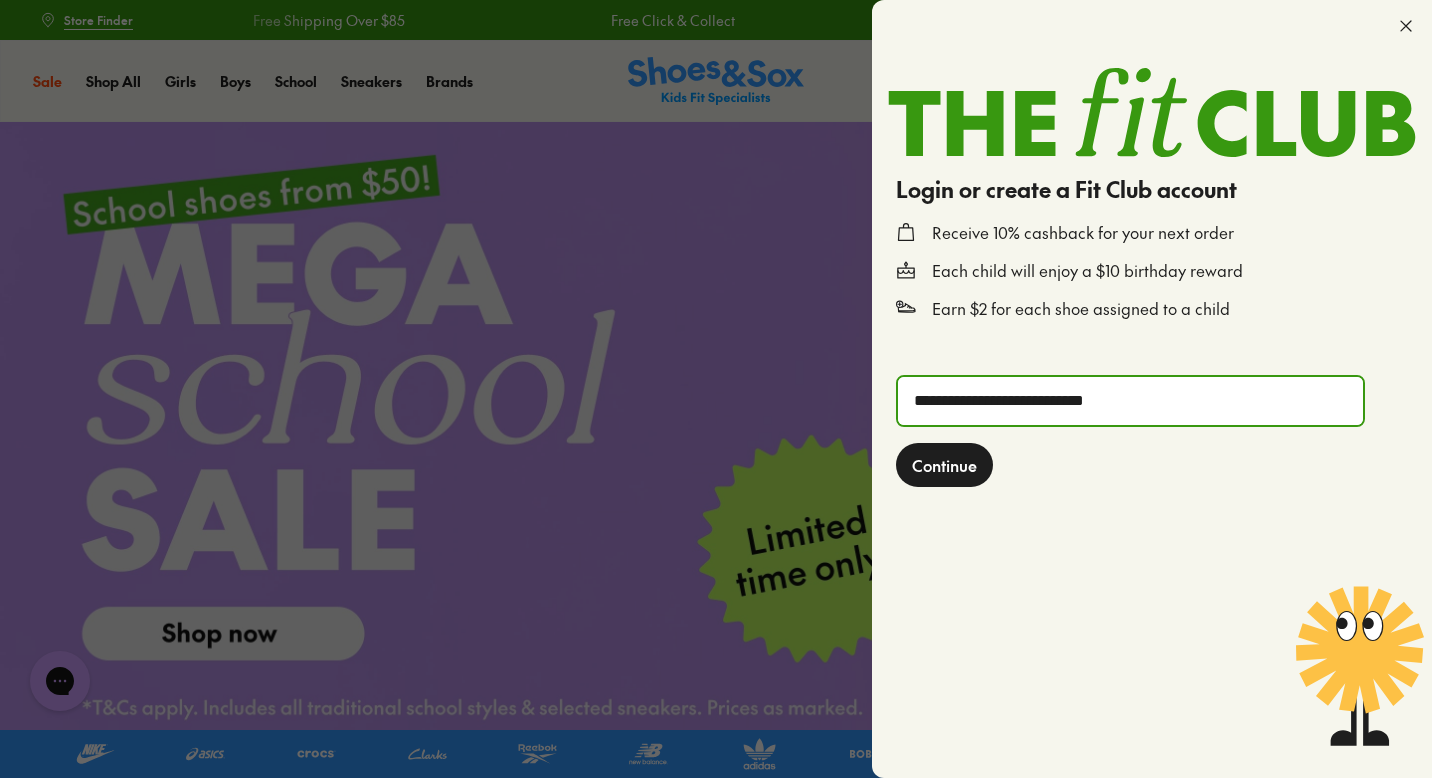 click on "Continue" 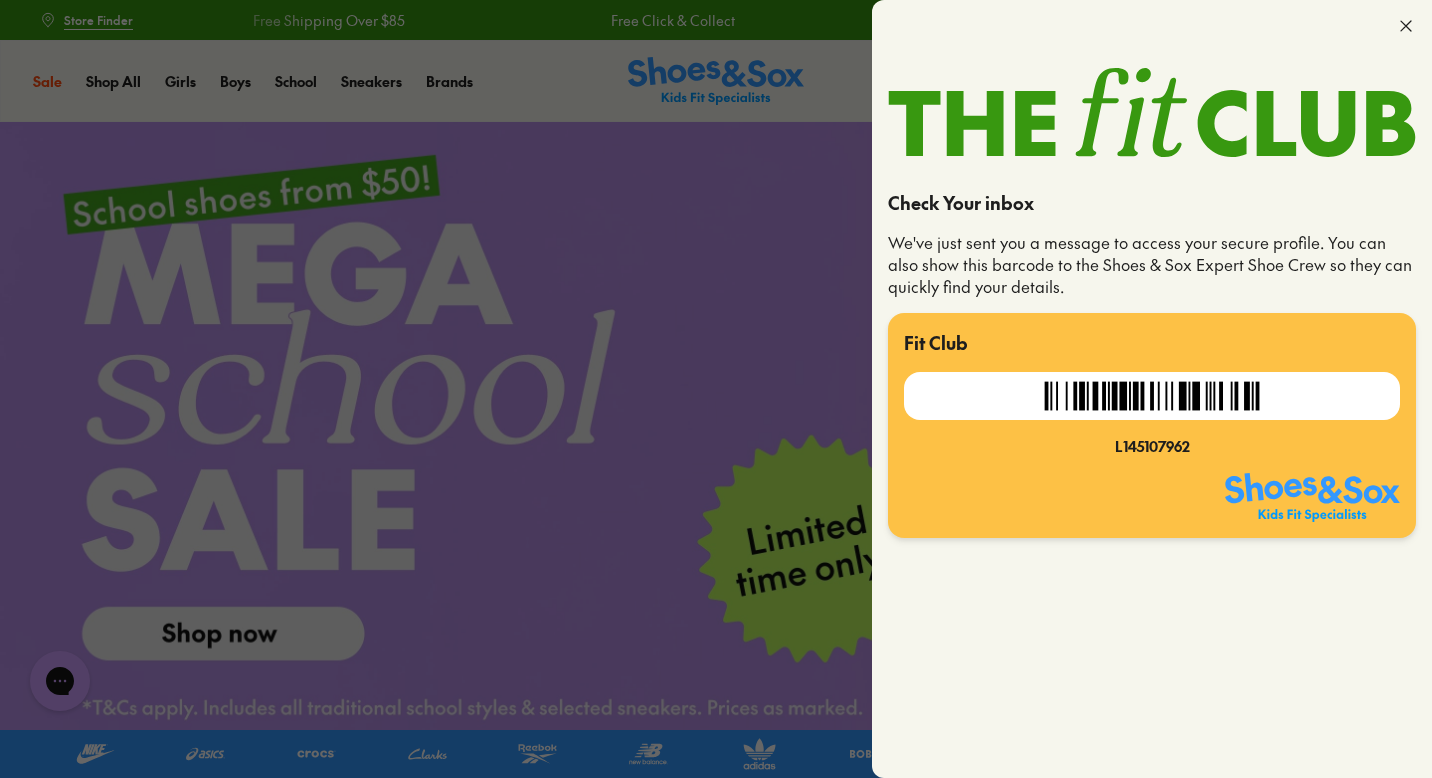 click at bounding box center [1152, 396] 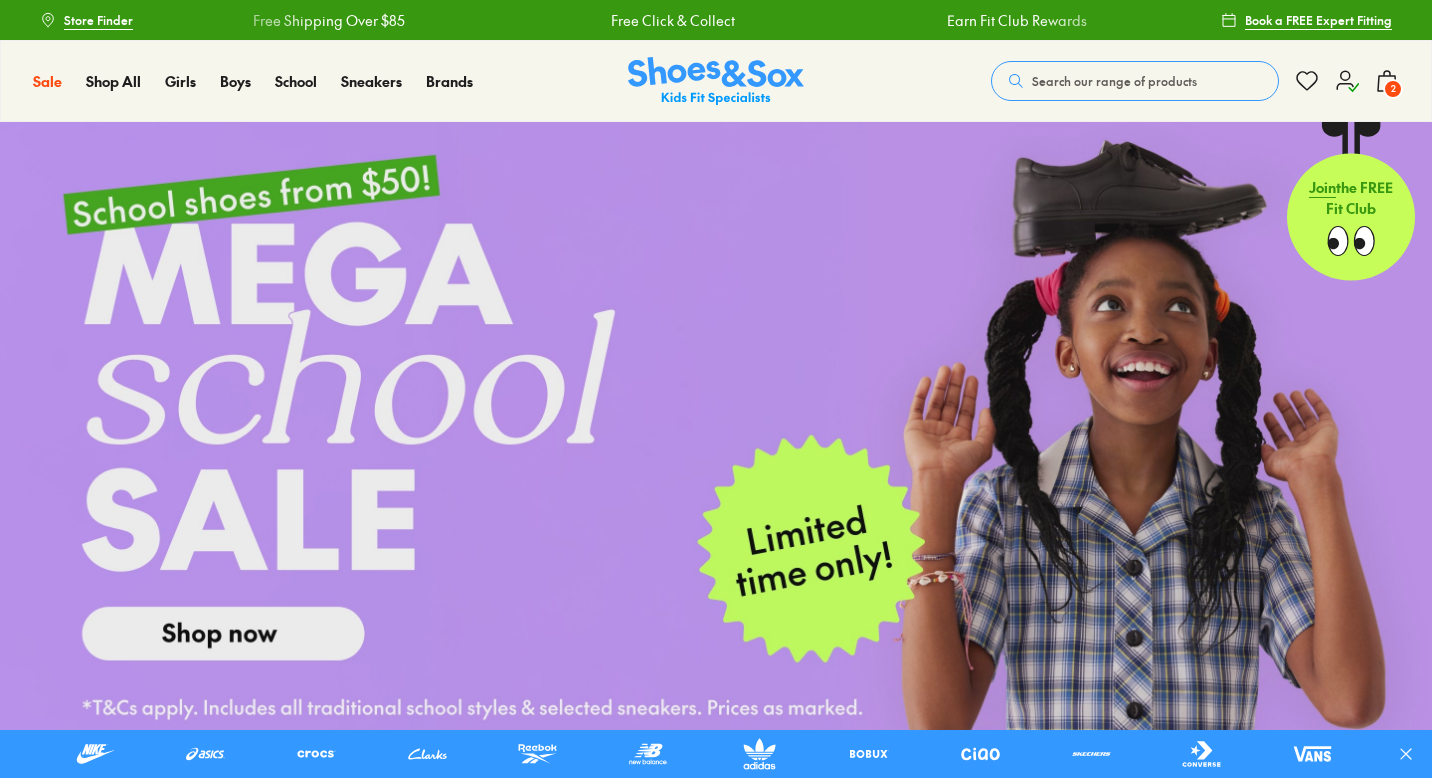 scroll, scrollTop: 0, scrollLeft: 0, axis: both 